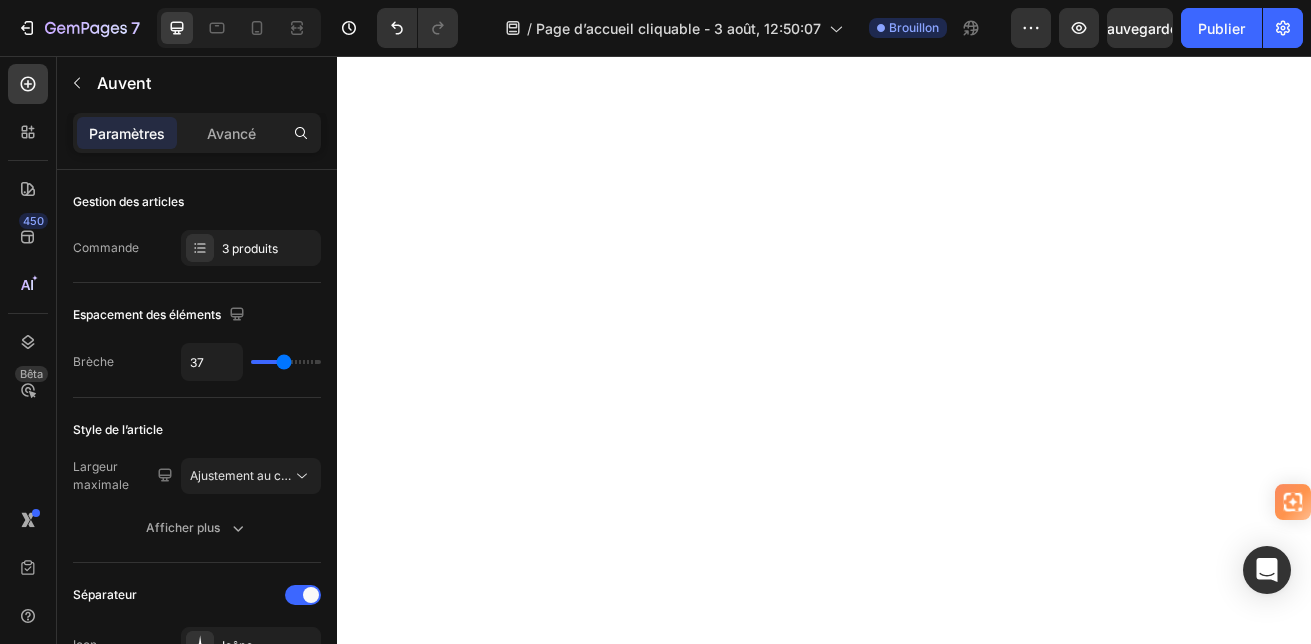 scroll, scrollTop: 0, scrollLeft: 0, axis: both 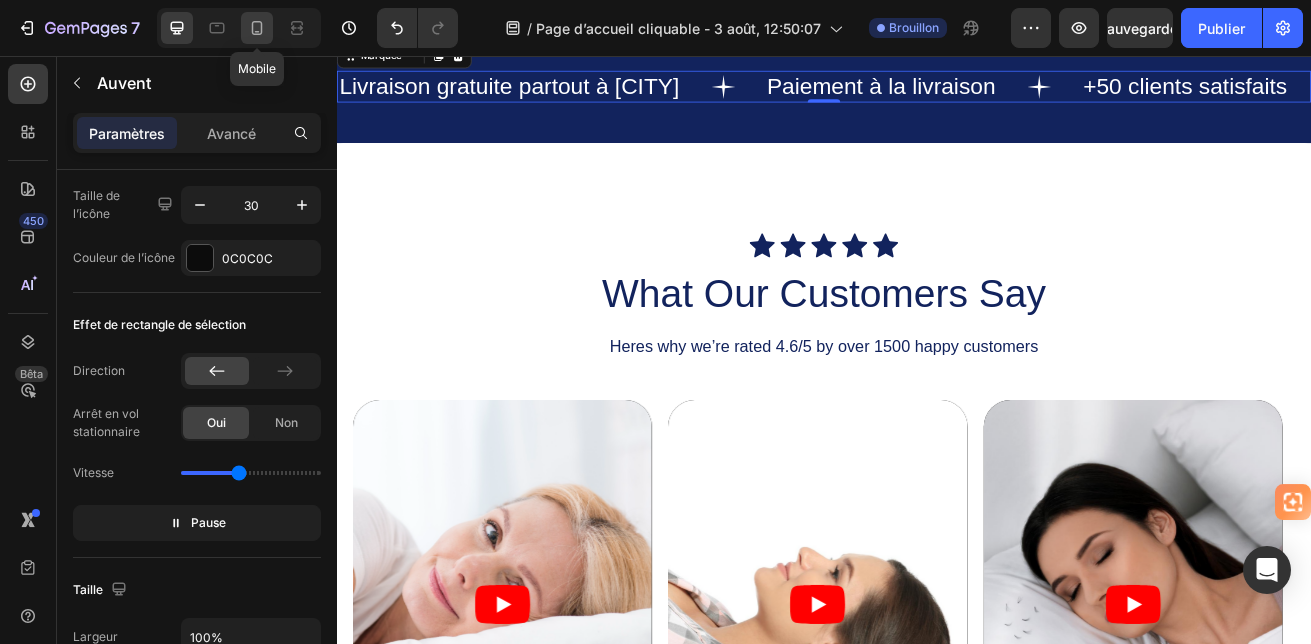 drag, startPoint x: 540, startPoint y: 124, endPoint x: 264, endPoint y: 32, distance: 290.92953 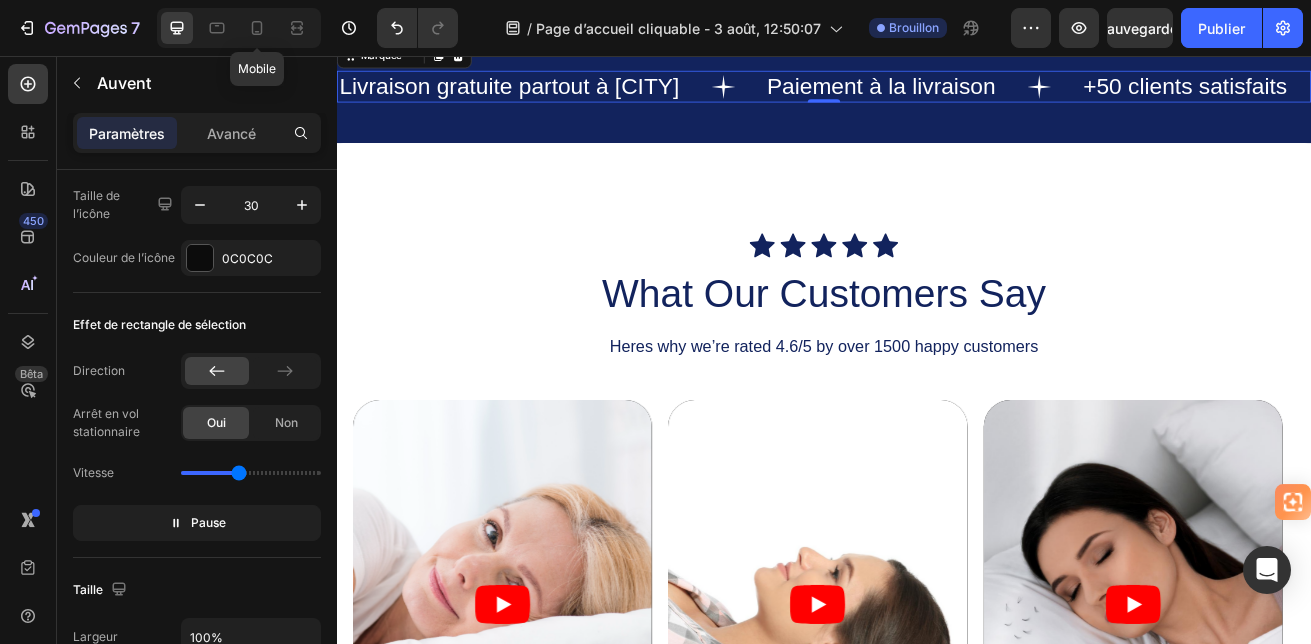 type on "14" 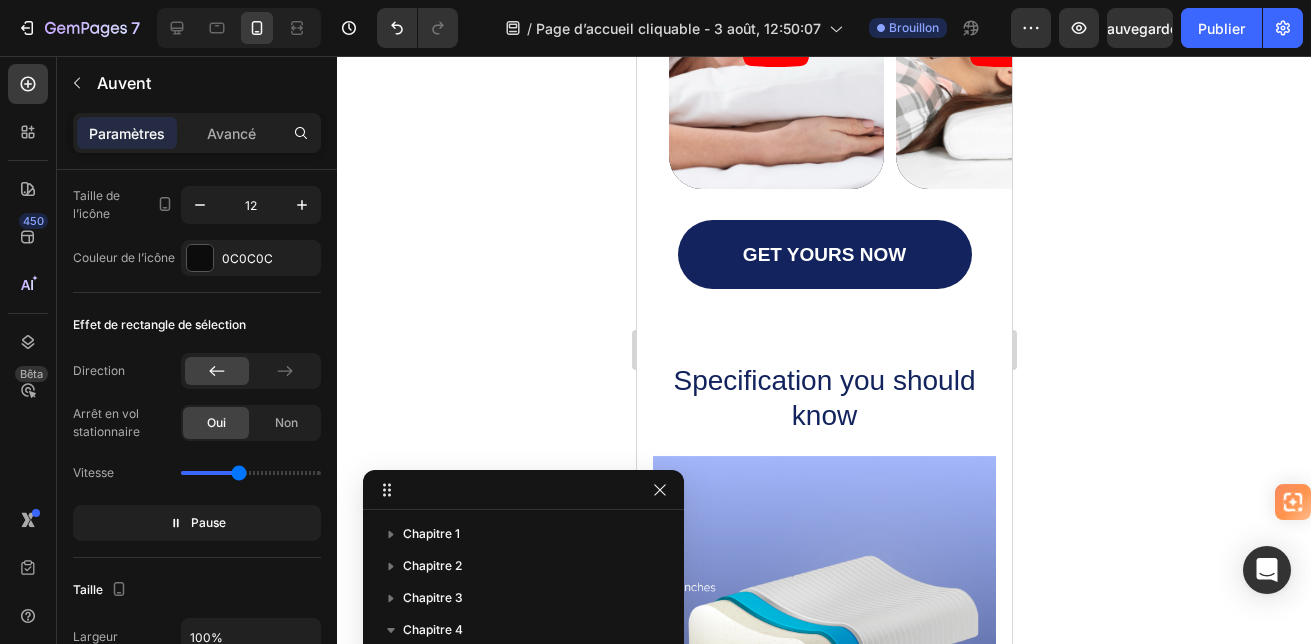 scroll, scrollTop: 2432, scrollLeft: 0, axis: vertical 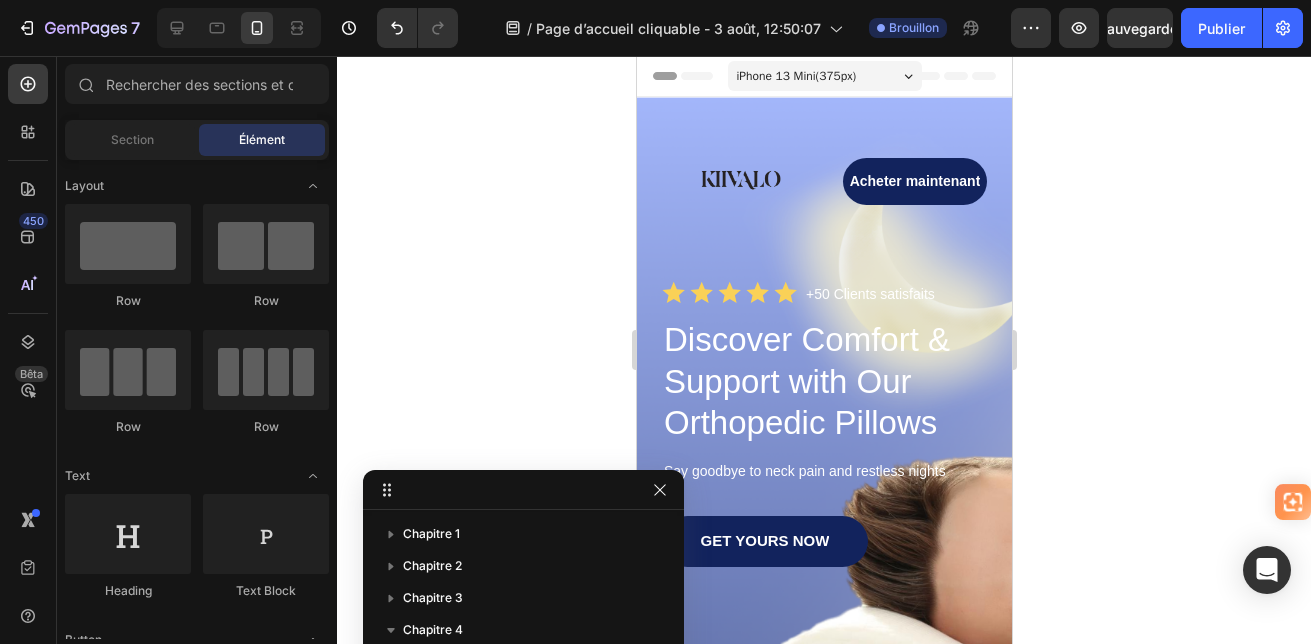 drag, startPoint x: 1003, startPoint y: 505, endPoint x: 1688, endPoint y: 82, distance: 805.08014 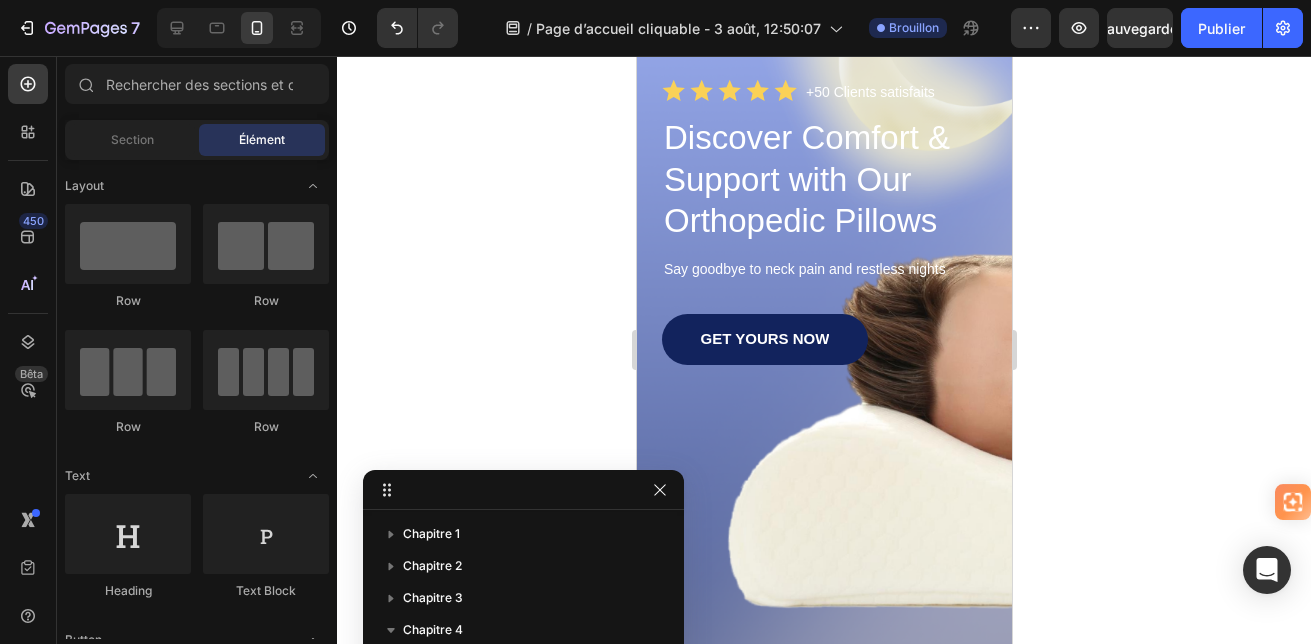 scroll, scrollTop: 192, scrollLeft: 0, axis: vertical 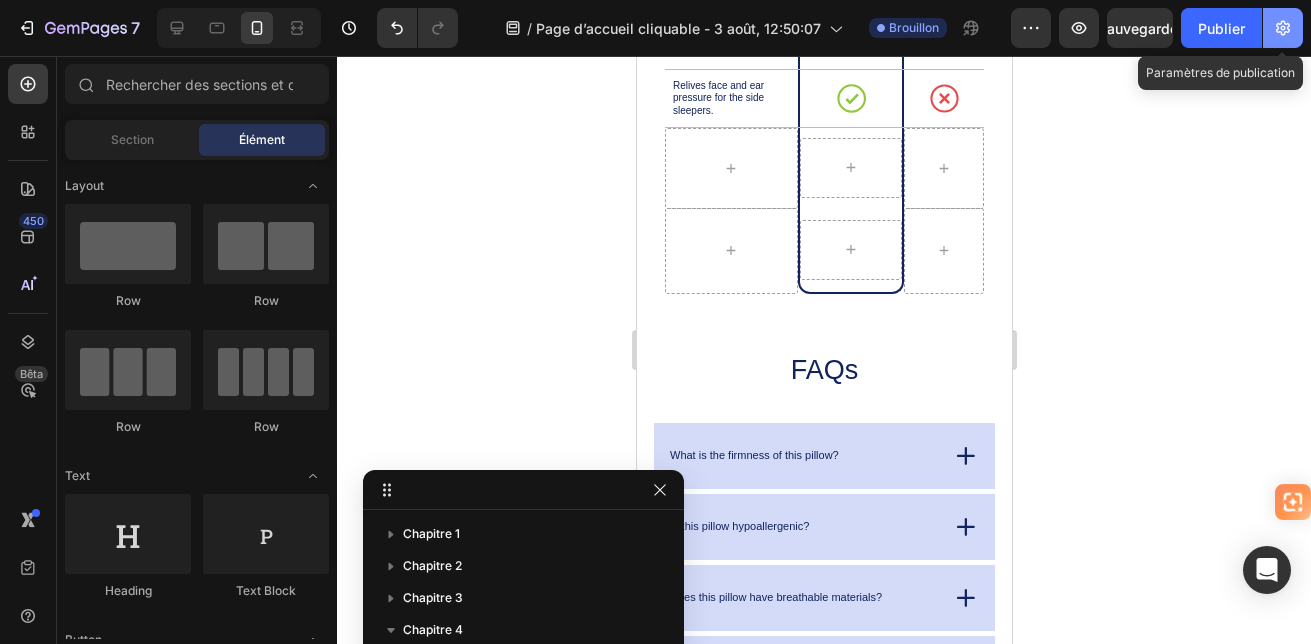 click 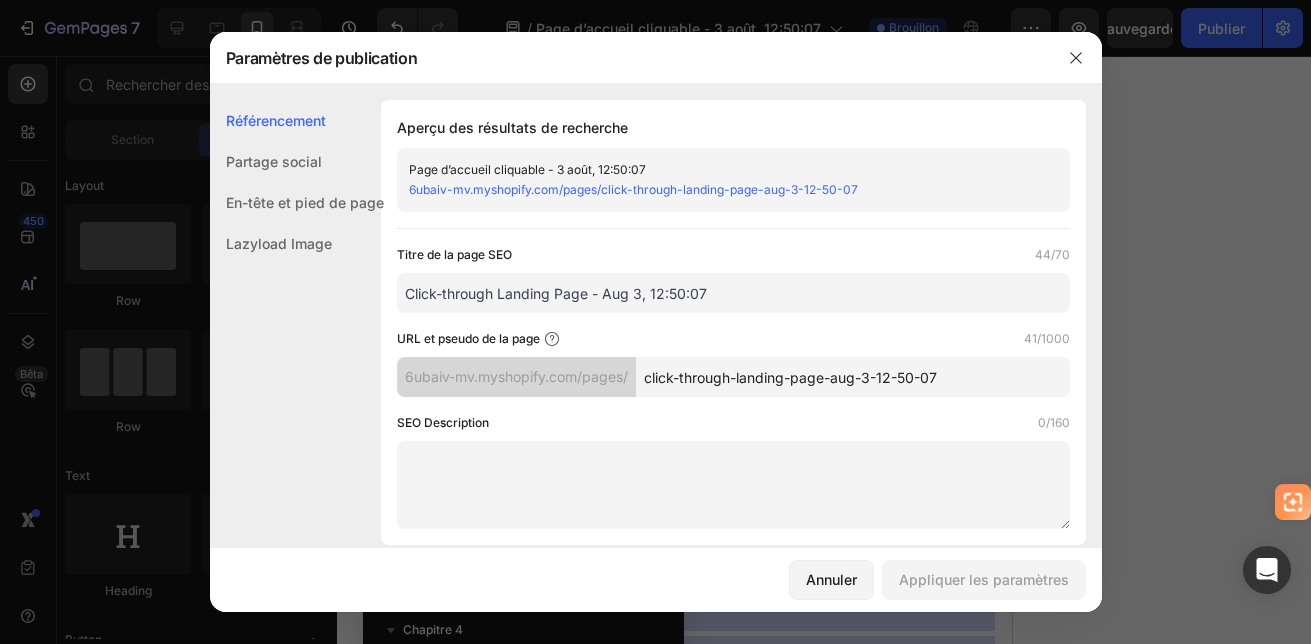 drag, startPoint x: 990, startPoint y: 386, endPoint x: 629, endPoint y: 369, distance: 361.40005 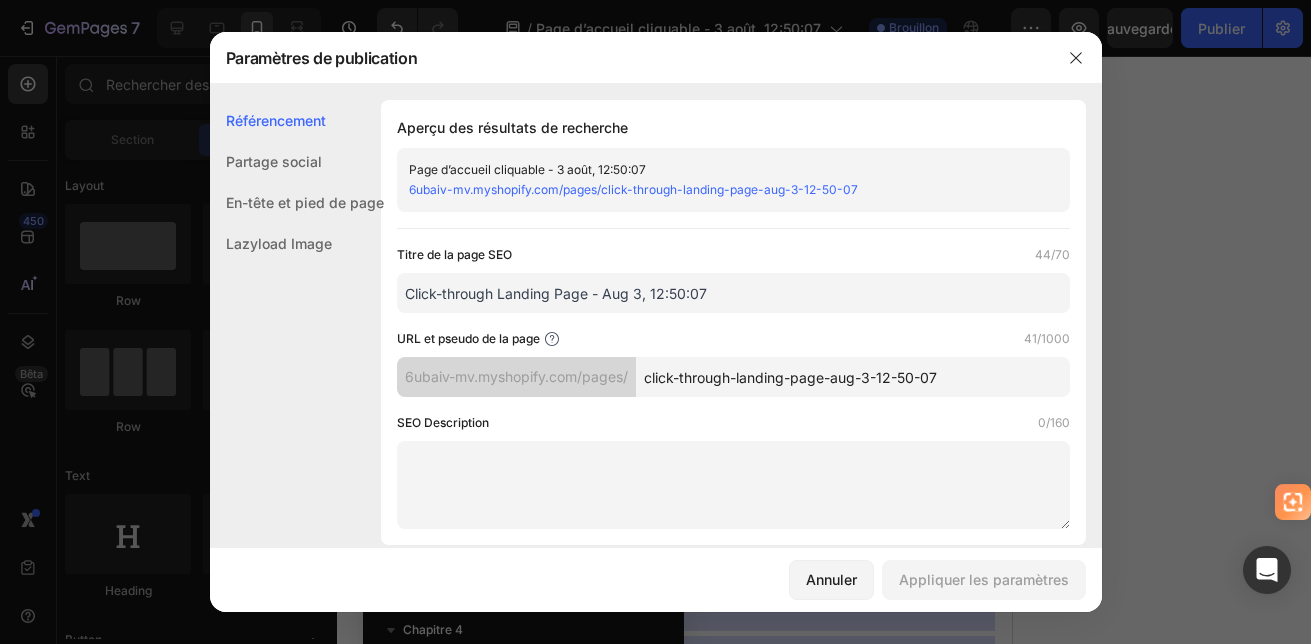 click on "6ubaiv-mv.myshopify.com/pages/ click-through-landing-page-aug-3-12-50-07" at bounding box center [733, 377] 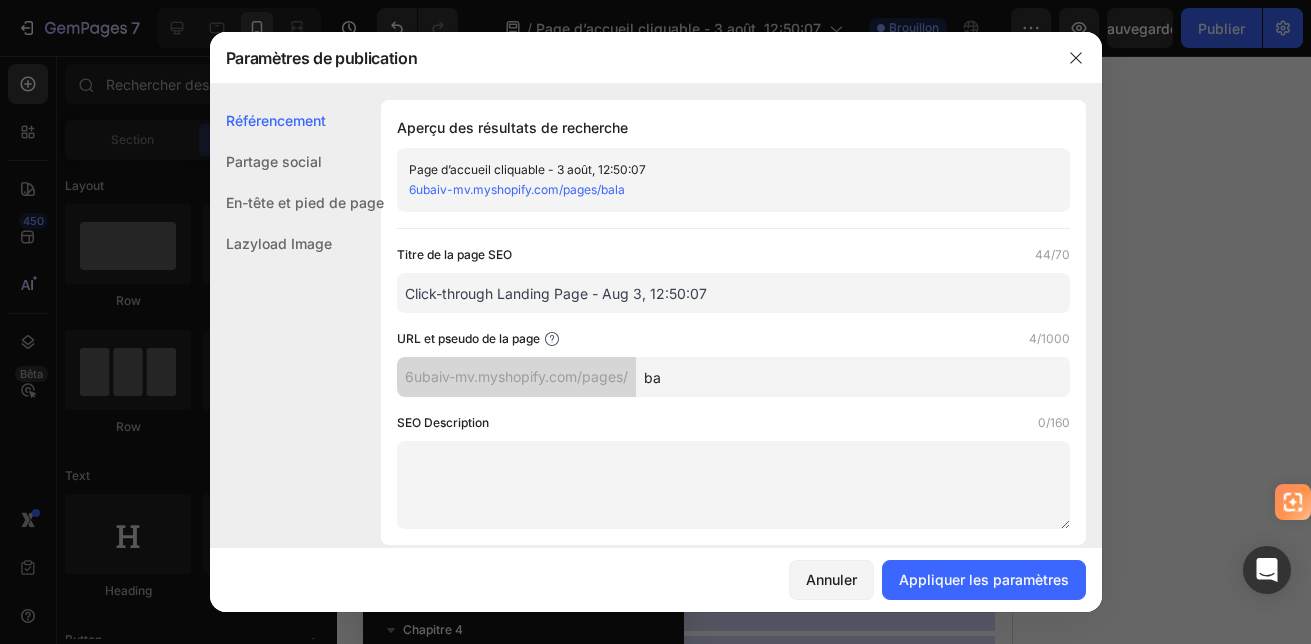 type on "b" 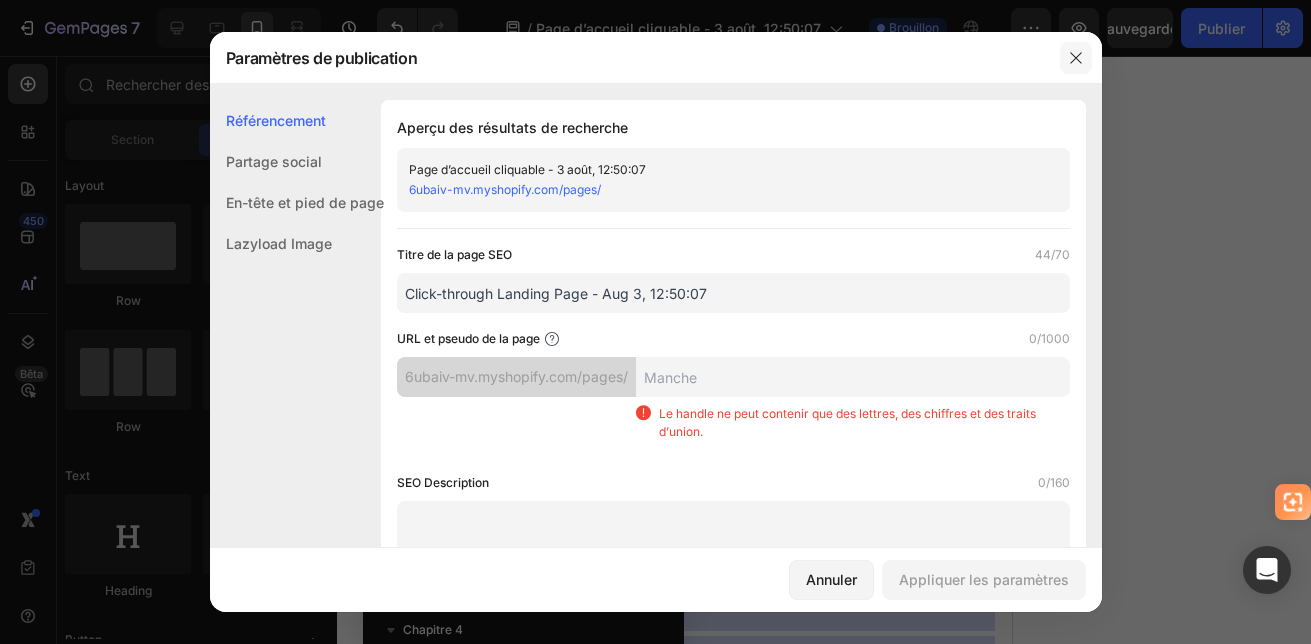 type 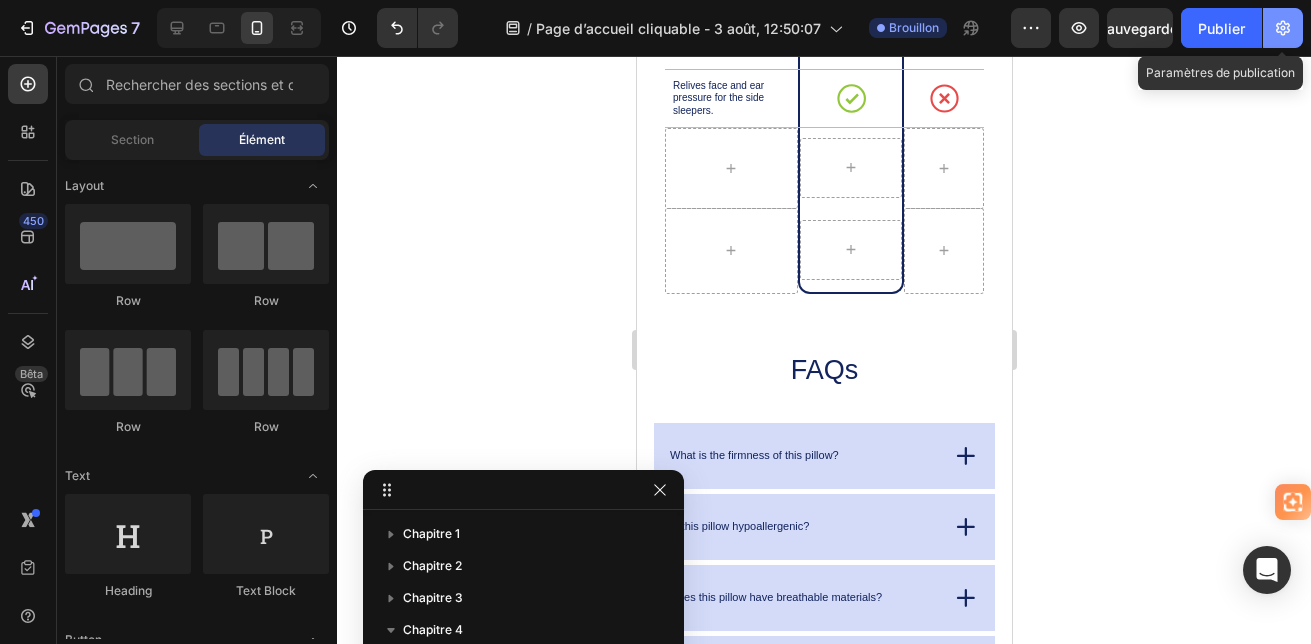 click 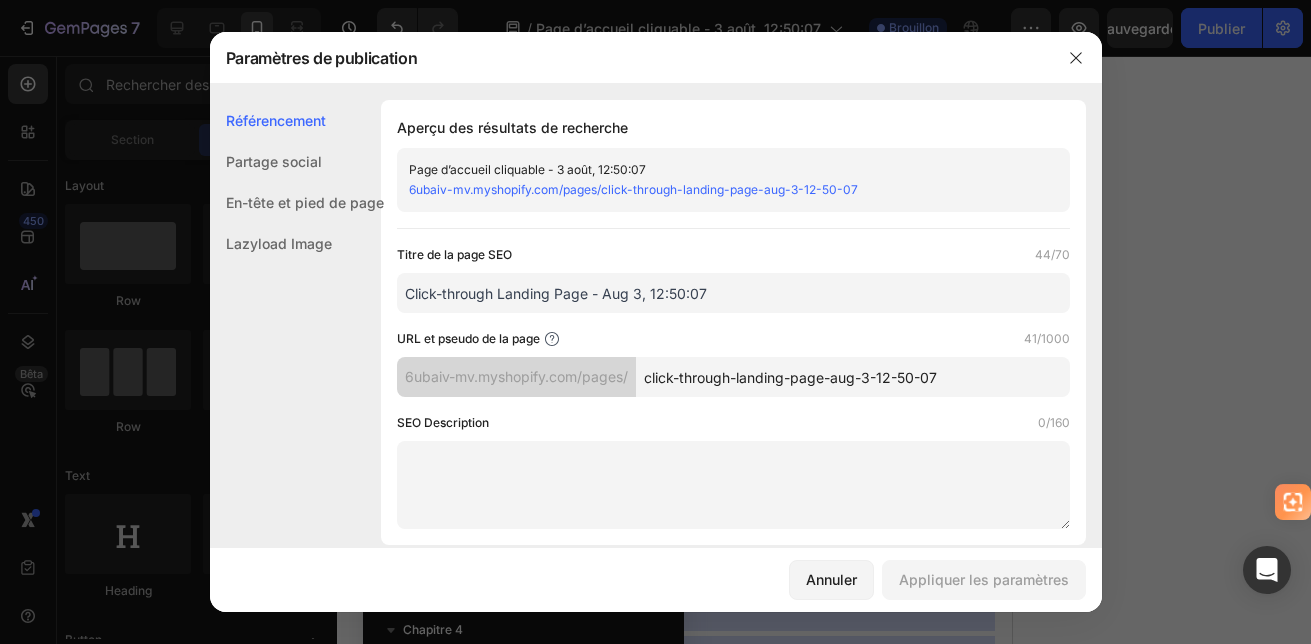 click on "En-tête et pied de page" 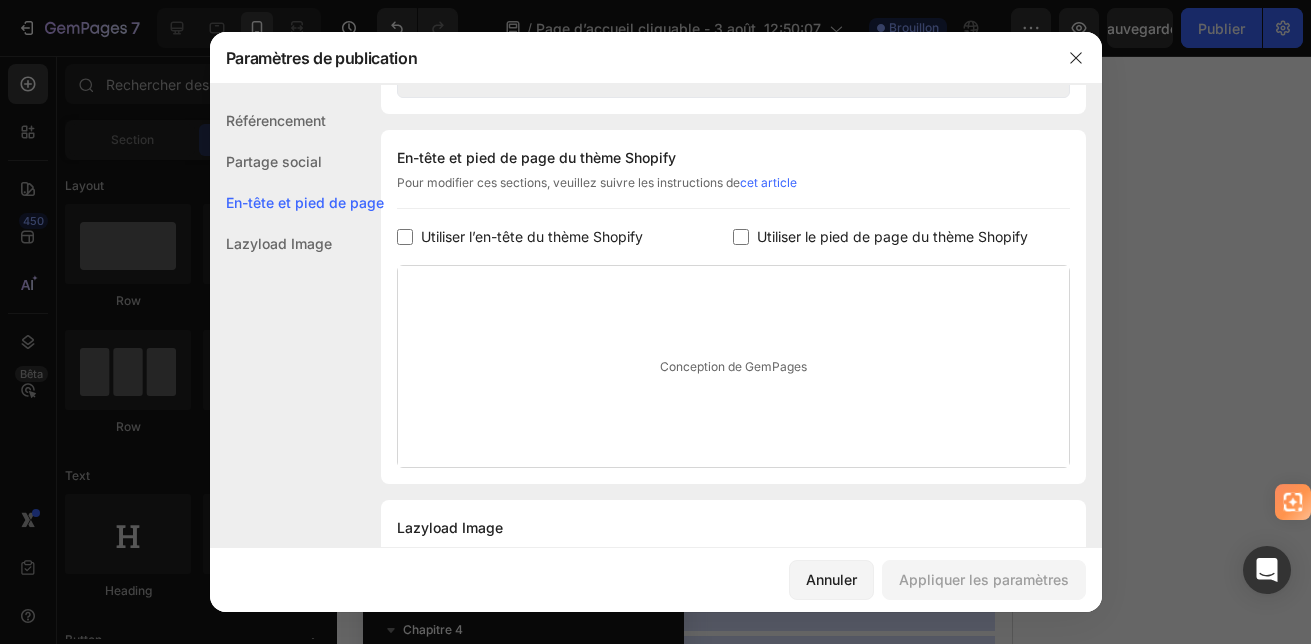 scroll, scrollTop: 937, scrollLeft: 0, axis: vertical 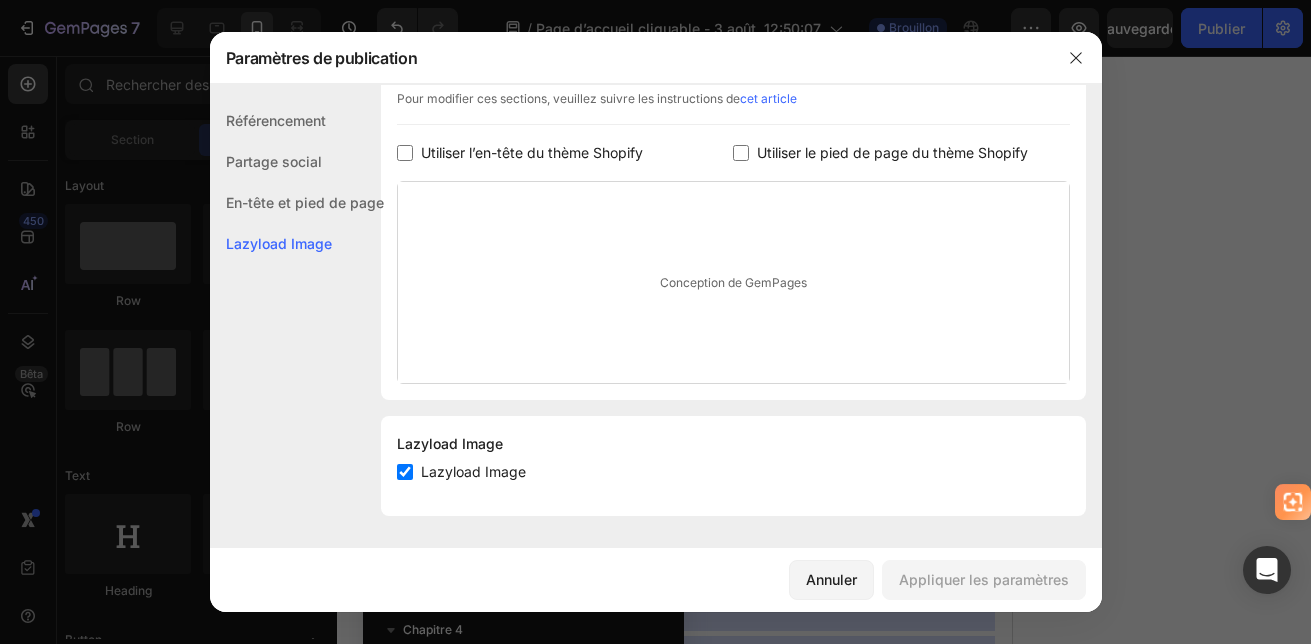 click at bounding box center (405, 472) 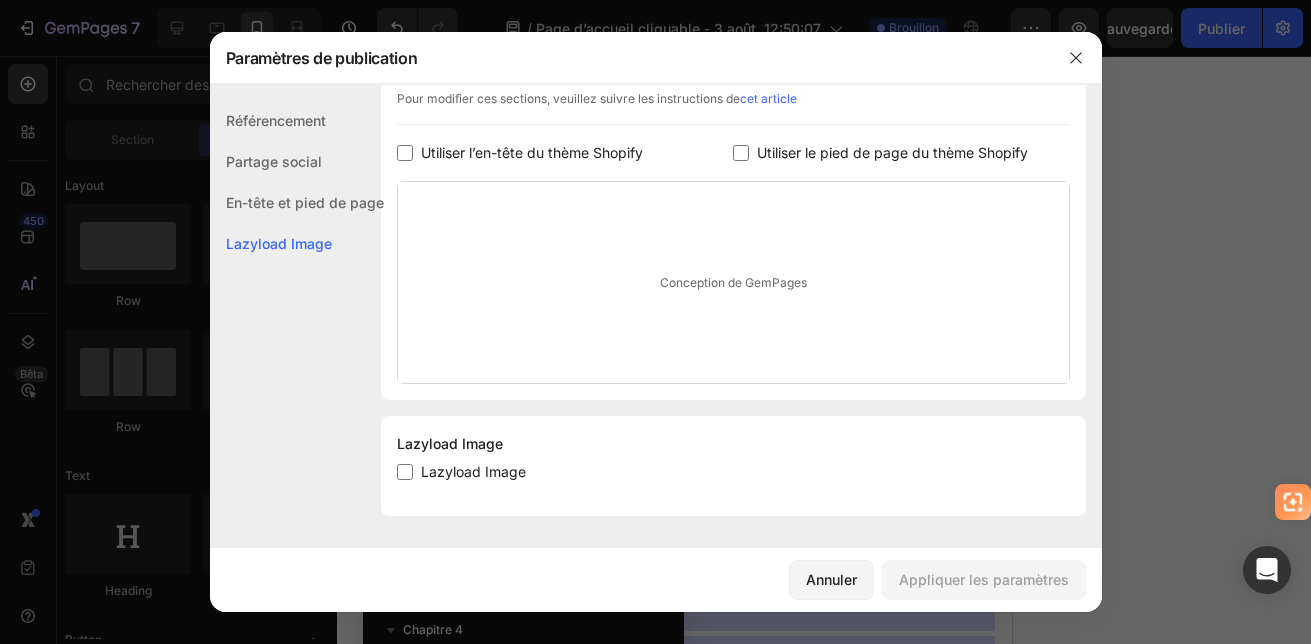 checkbox on "false" 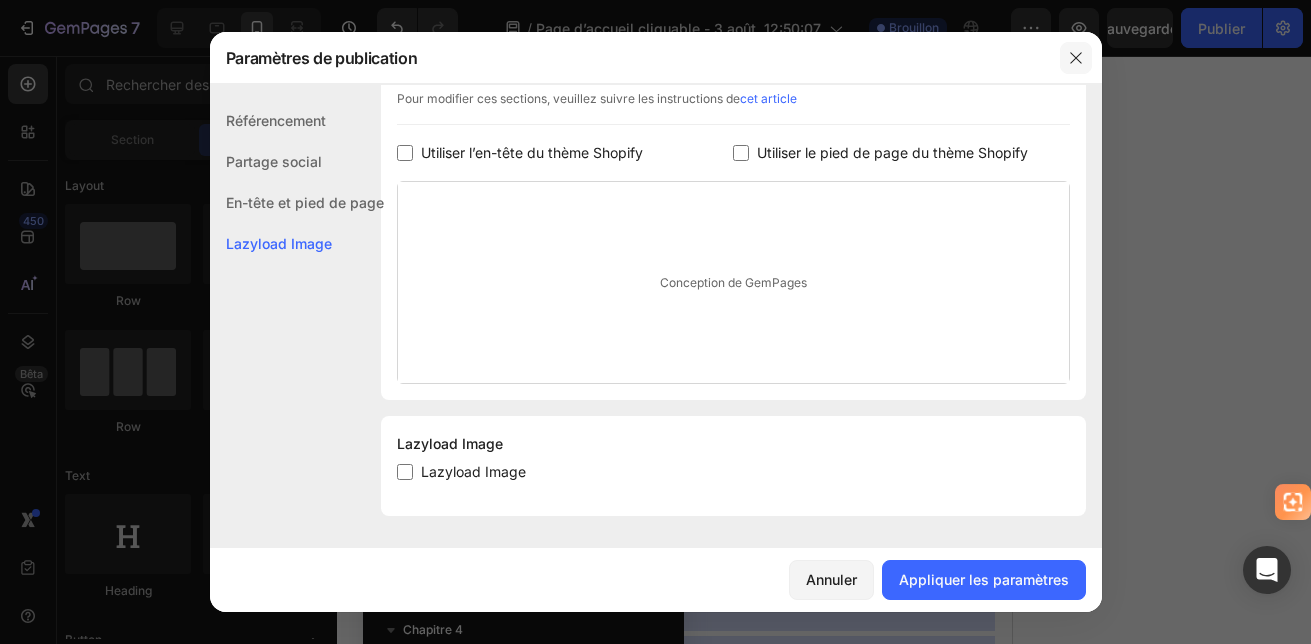 click 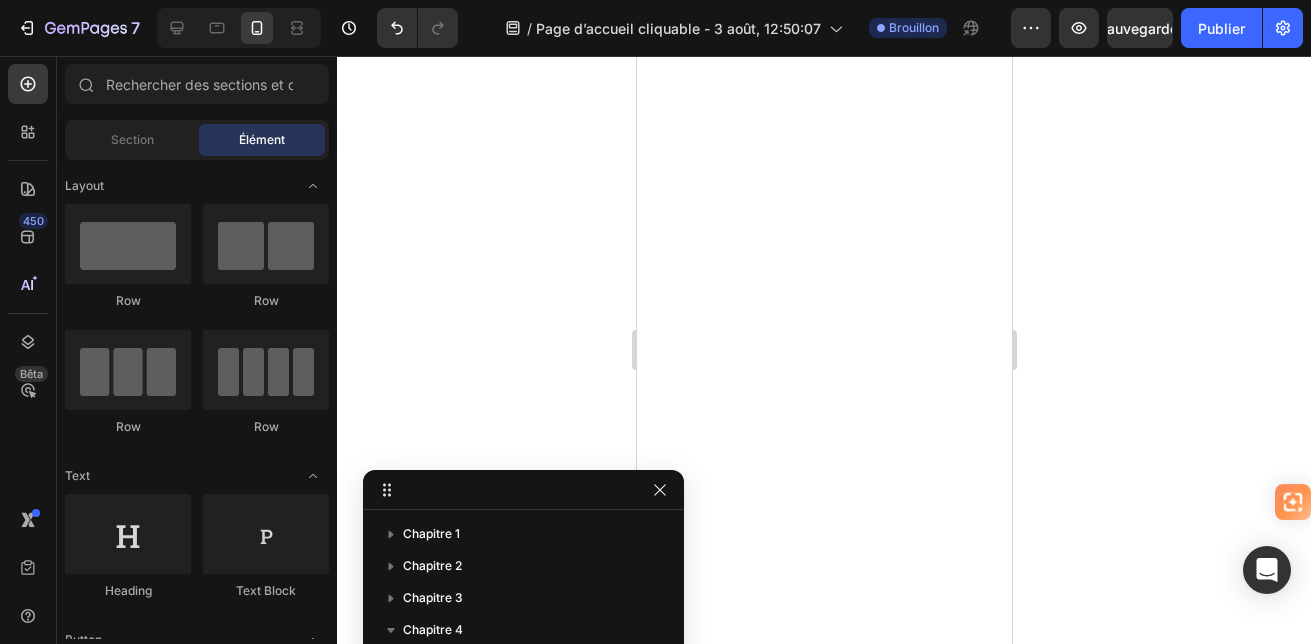 scroll, scrollTop: 0, scrollLeft: 0, axis: both 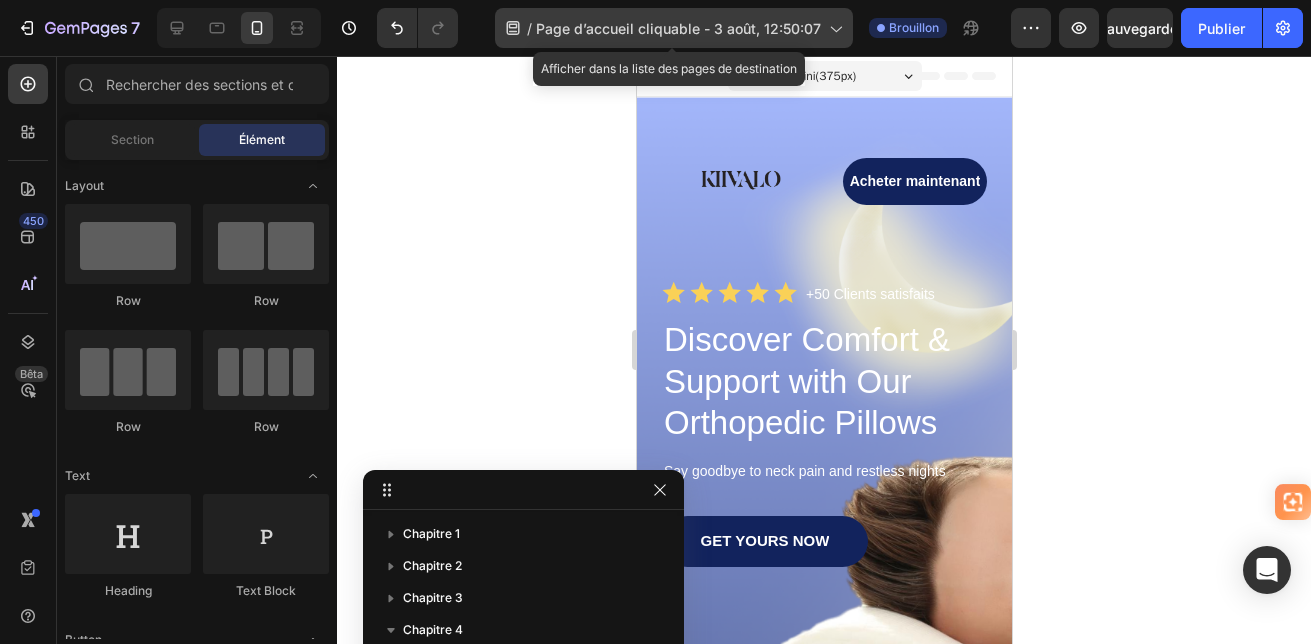 click 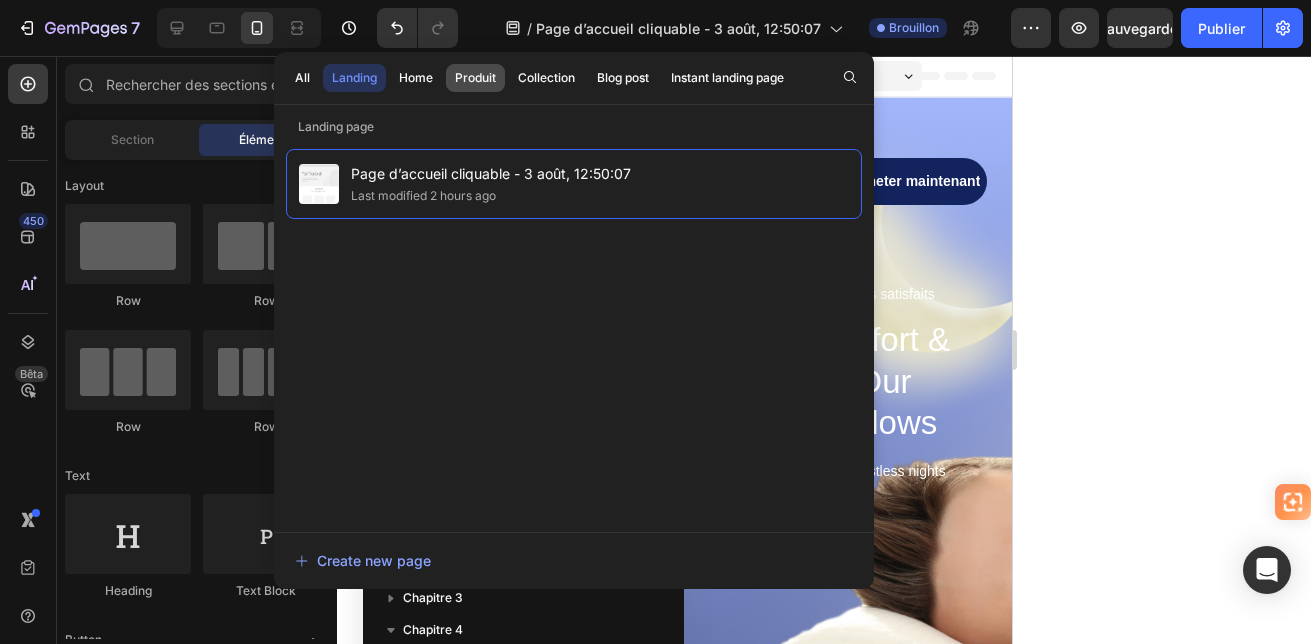 click on "Produit" 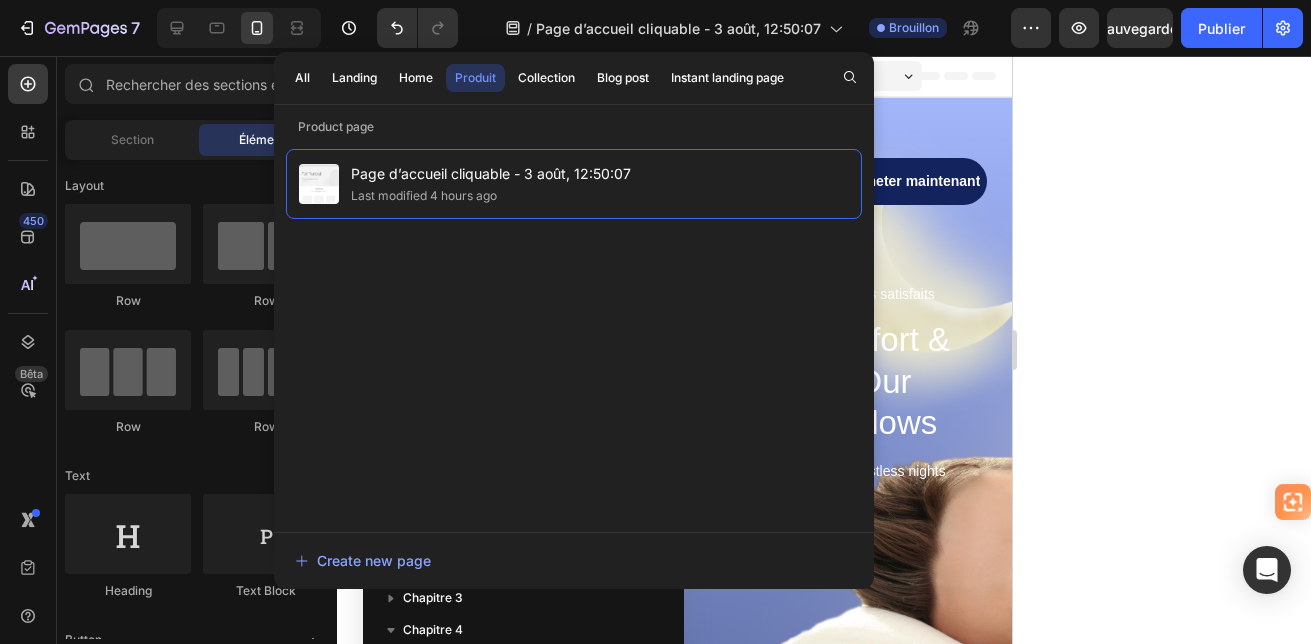 click 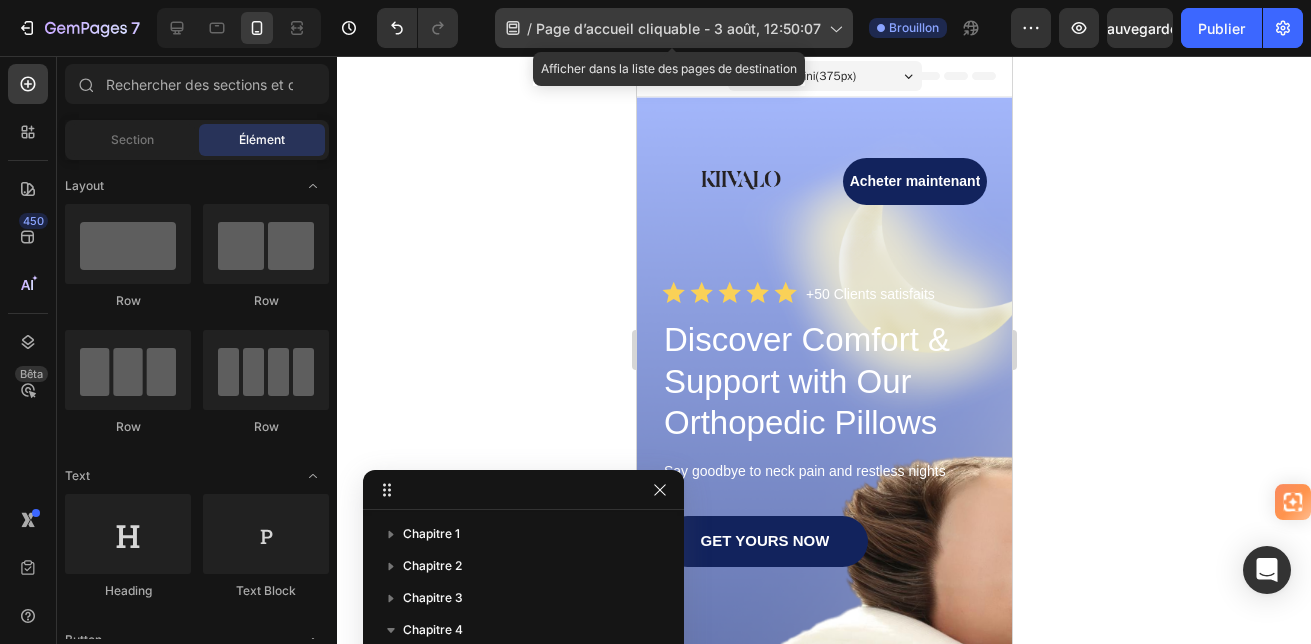 click 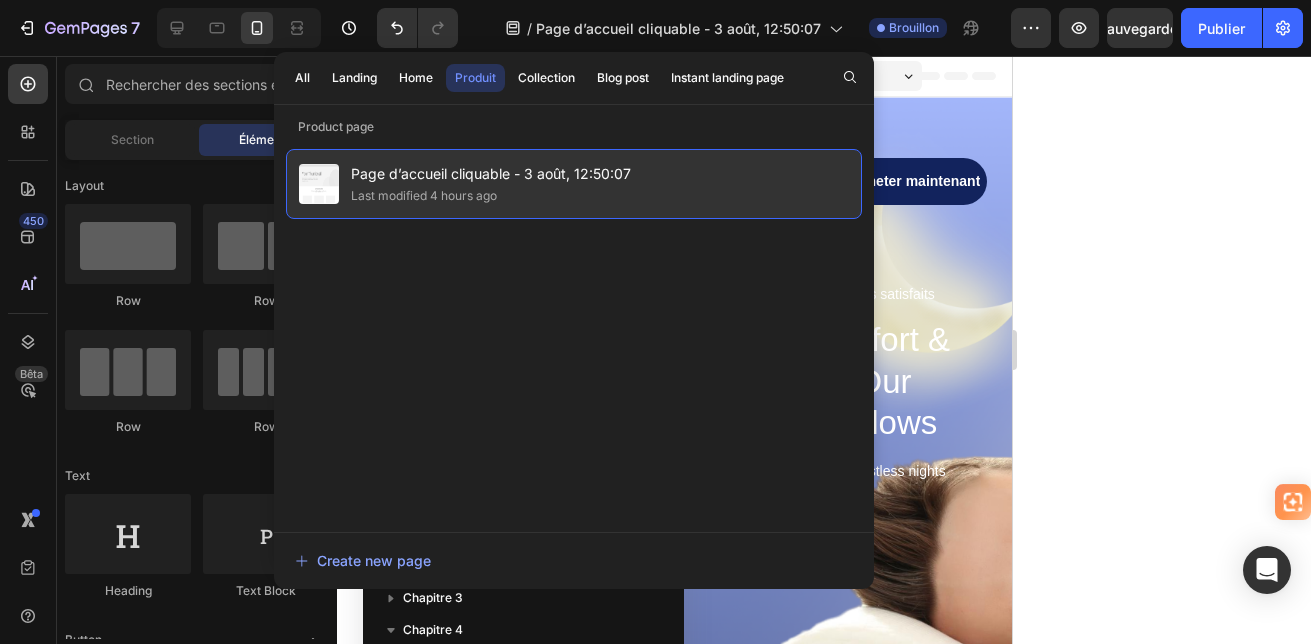 click on "Page d’accueil cliquable - 3 août, 12:50:07" at bounding box center (491, 174) 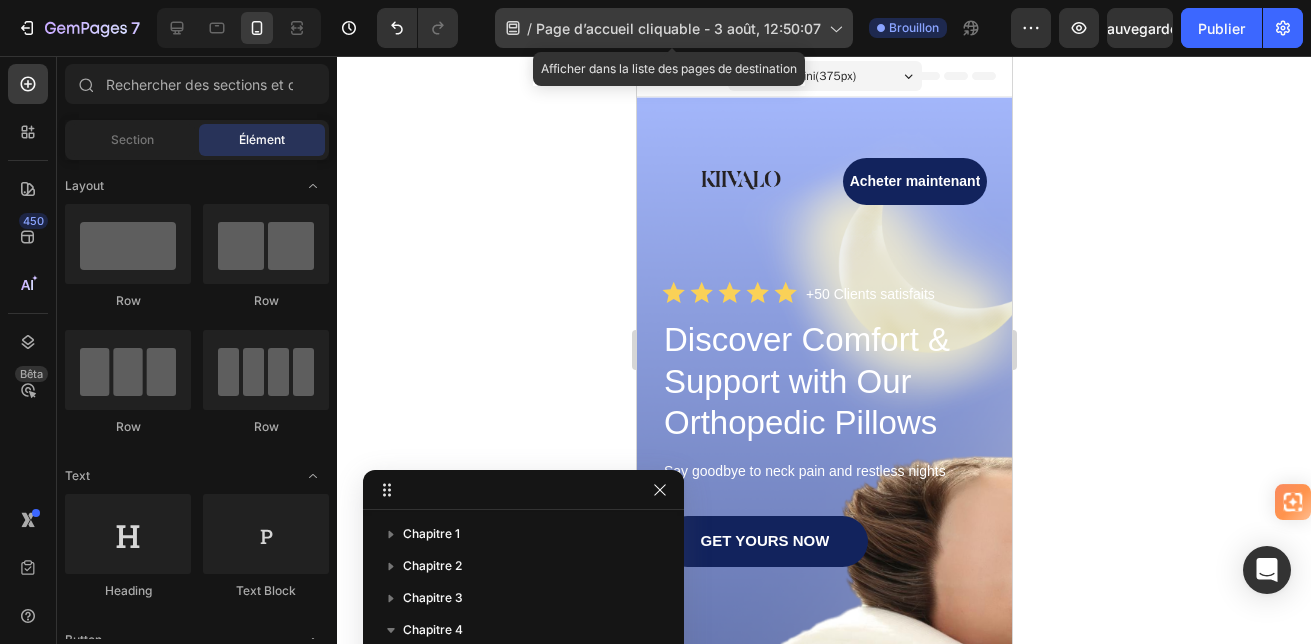 click on "Page d’accueil cliquable - 3 août, 12:50:07" at bounding box center (678, 28) 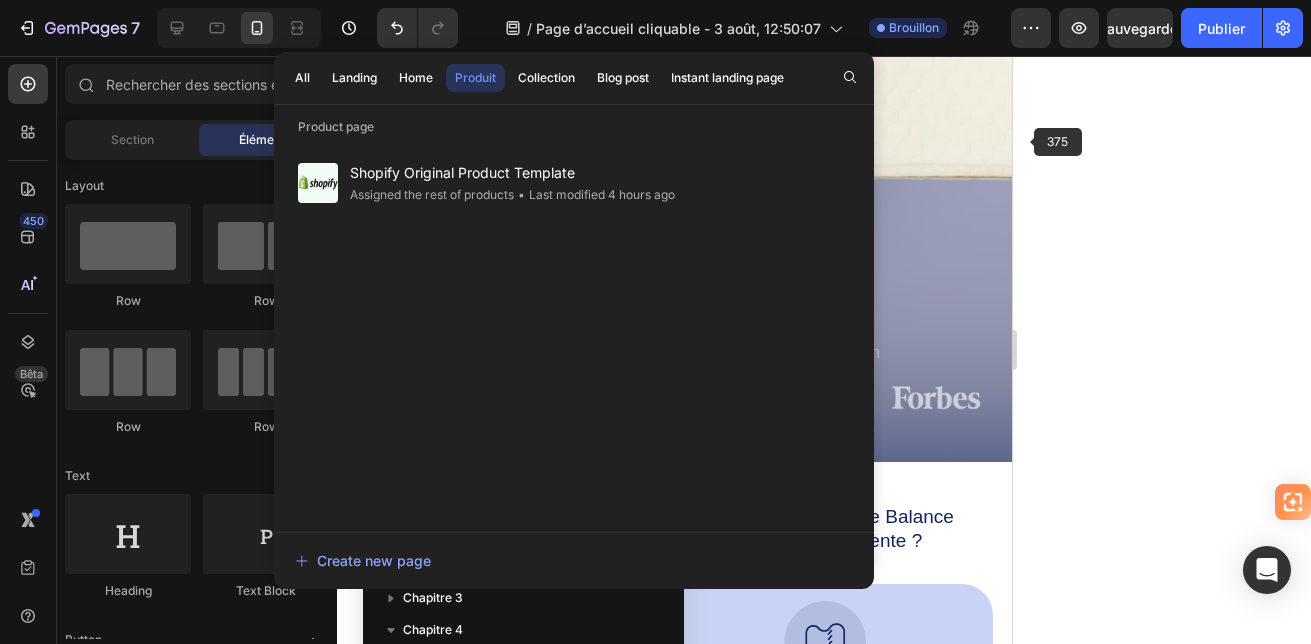 scroll, scrollTop: 543, scrollLeft: 0, axis: vertical 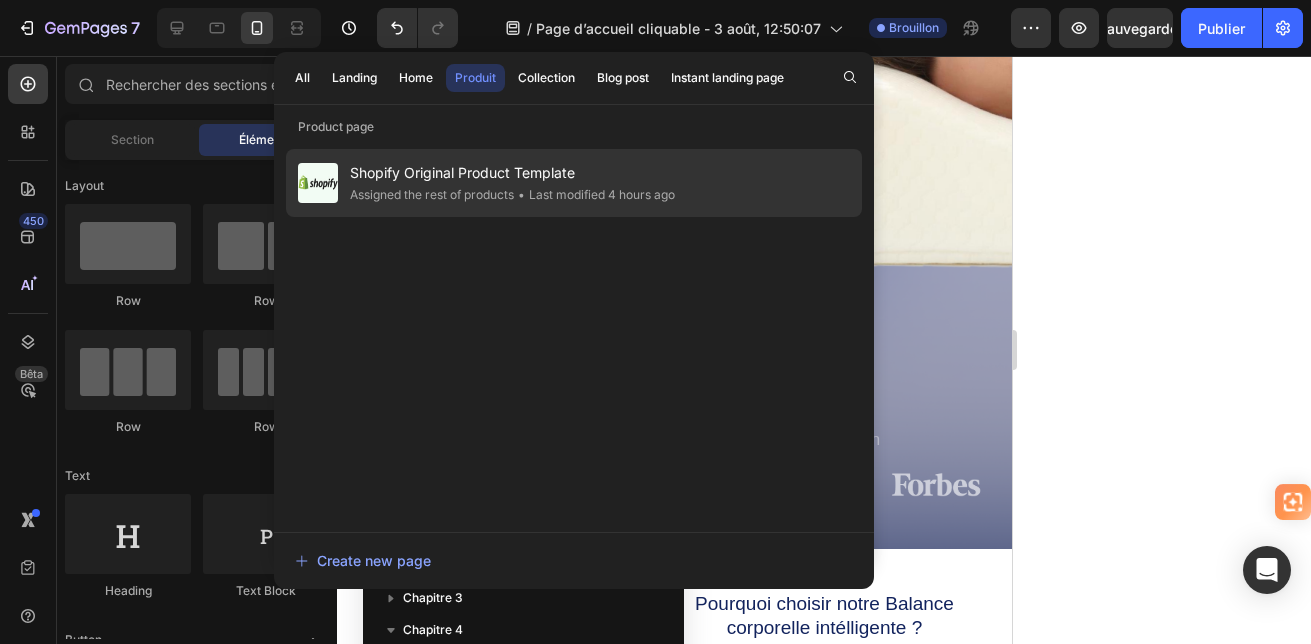 click on "Shopify Original Product Template" at bounding box center (512, 173) 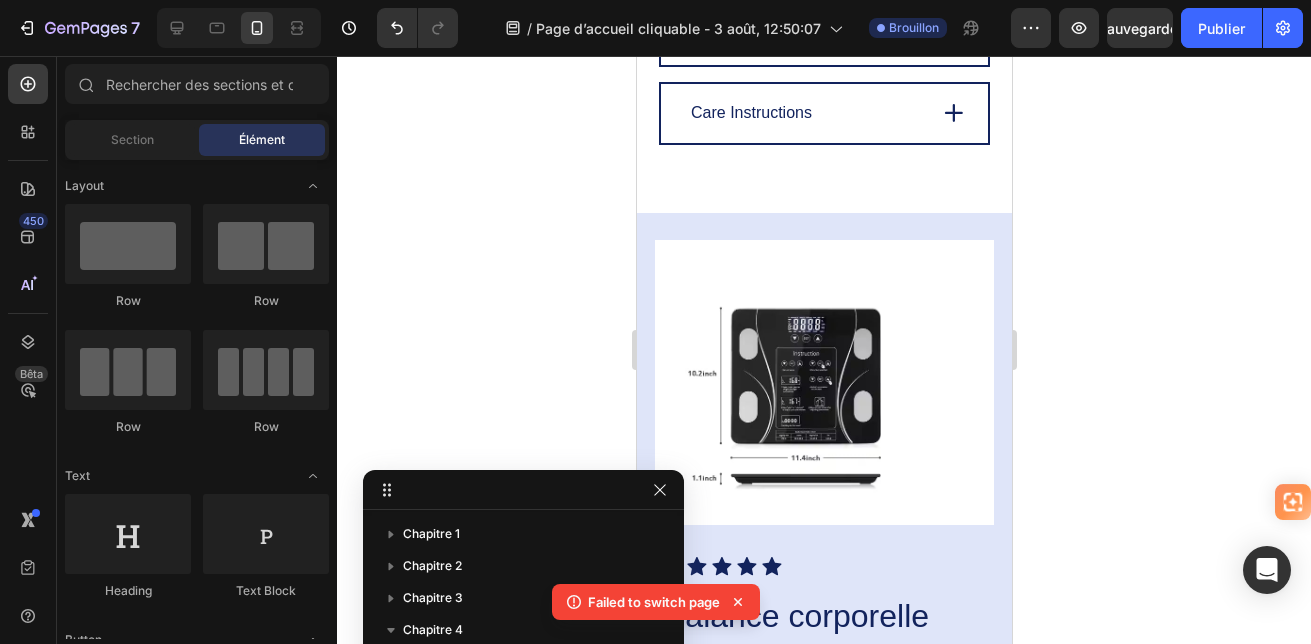 scroll, scrollTop: 3759, scrollLeft: 0, axis: vertical 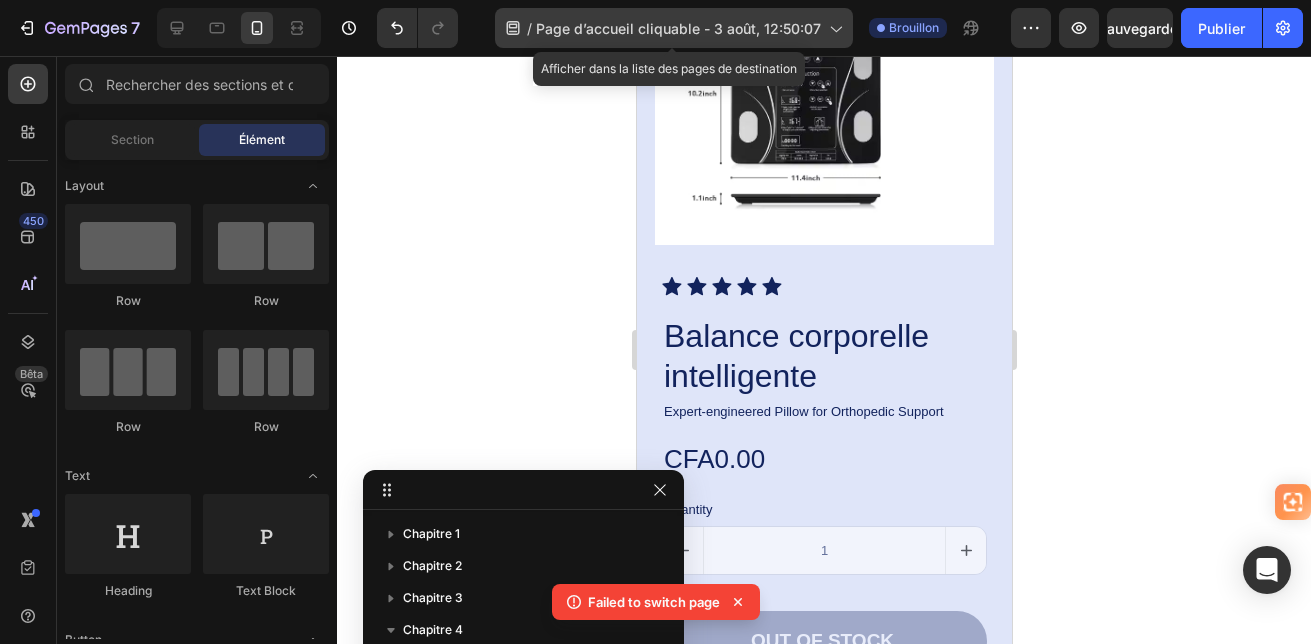 click on "Page d’accueil cliquable - 3 août, 12:50:07" at bounding box center [678, 28] 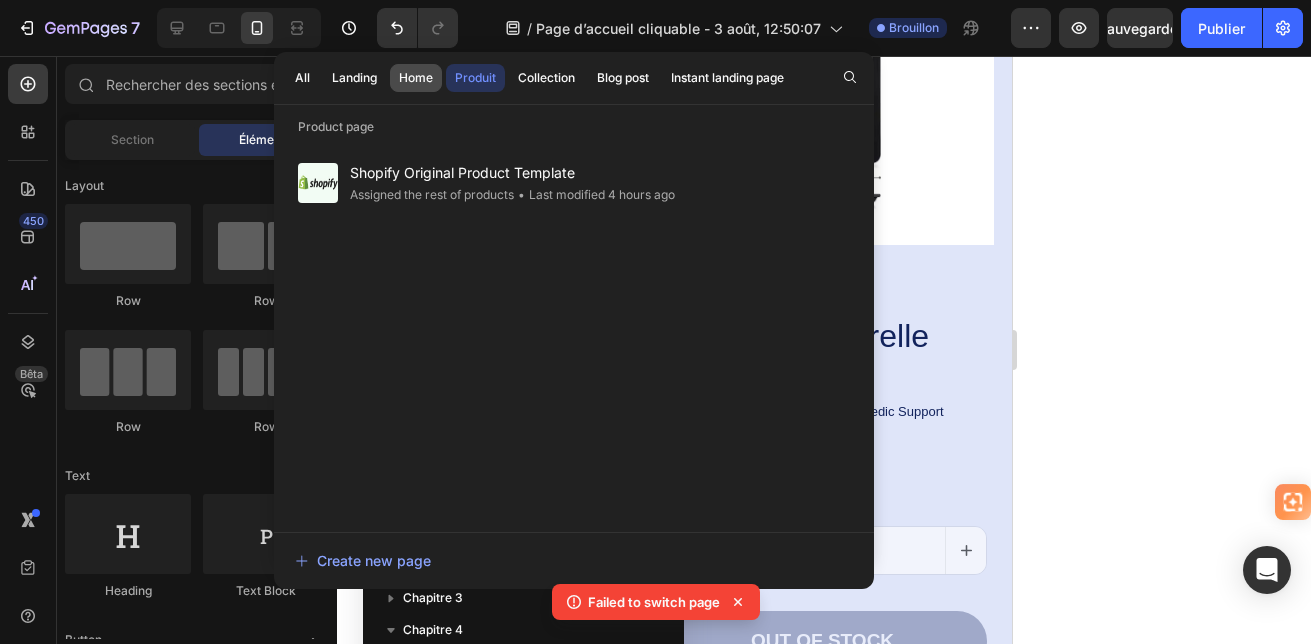 click on "Home" 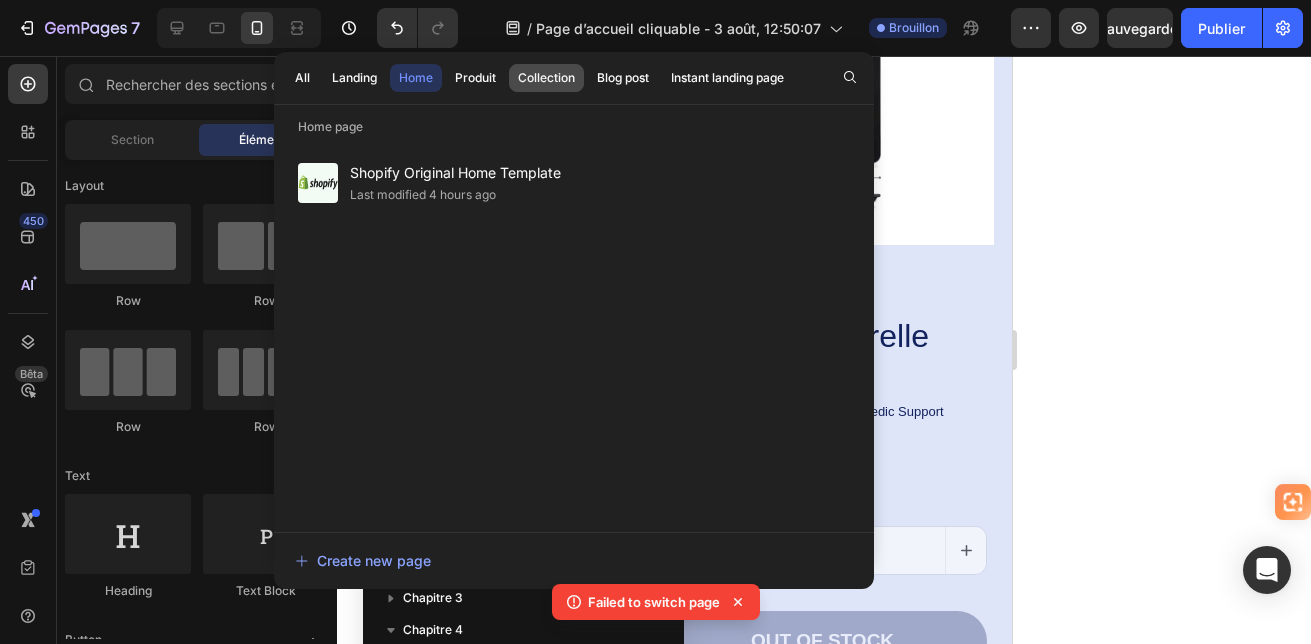 click on "Collection" 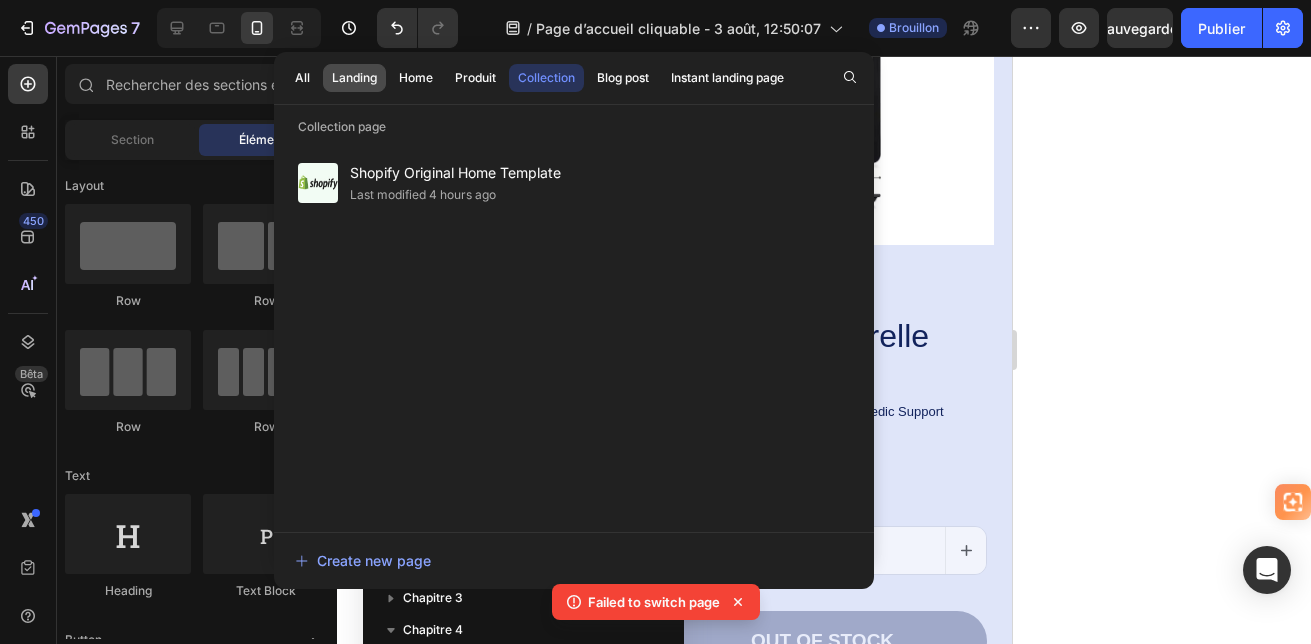 click on "Landing" 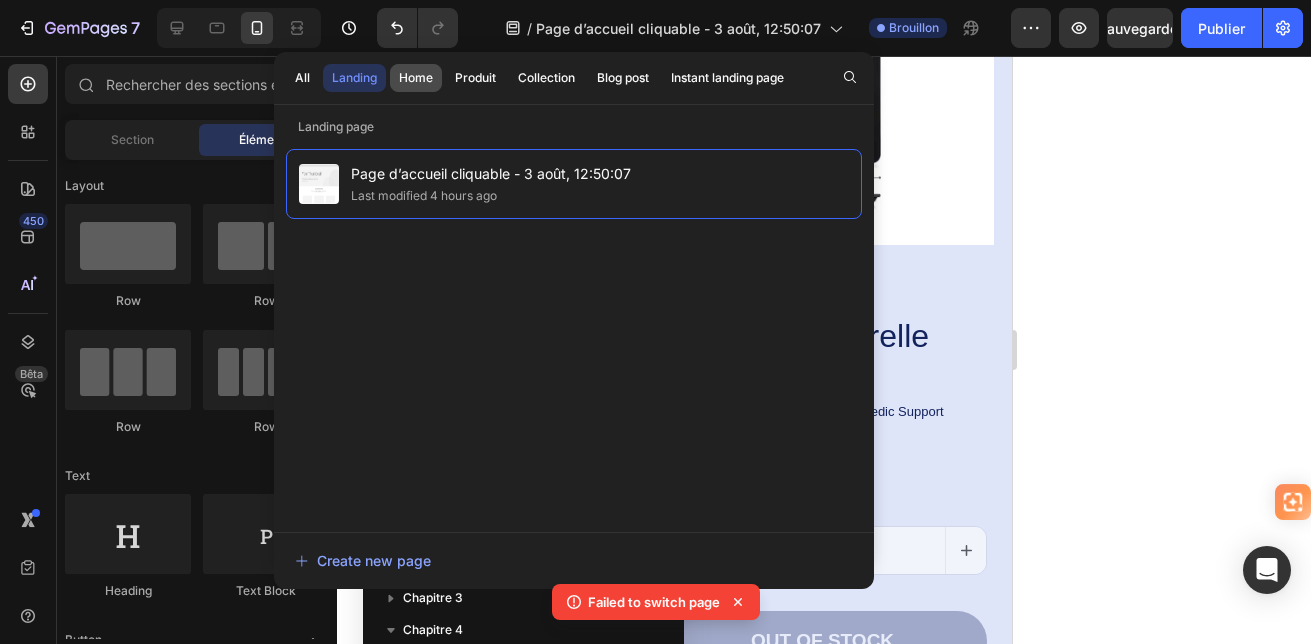 click on "Home" 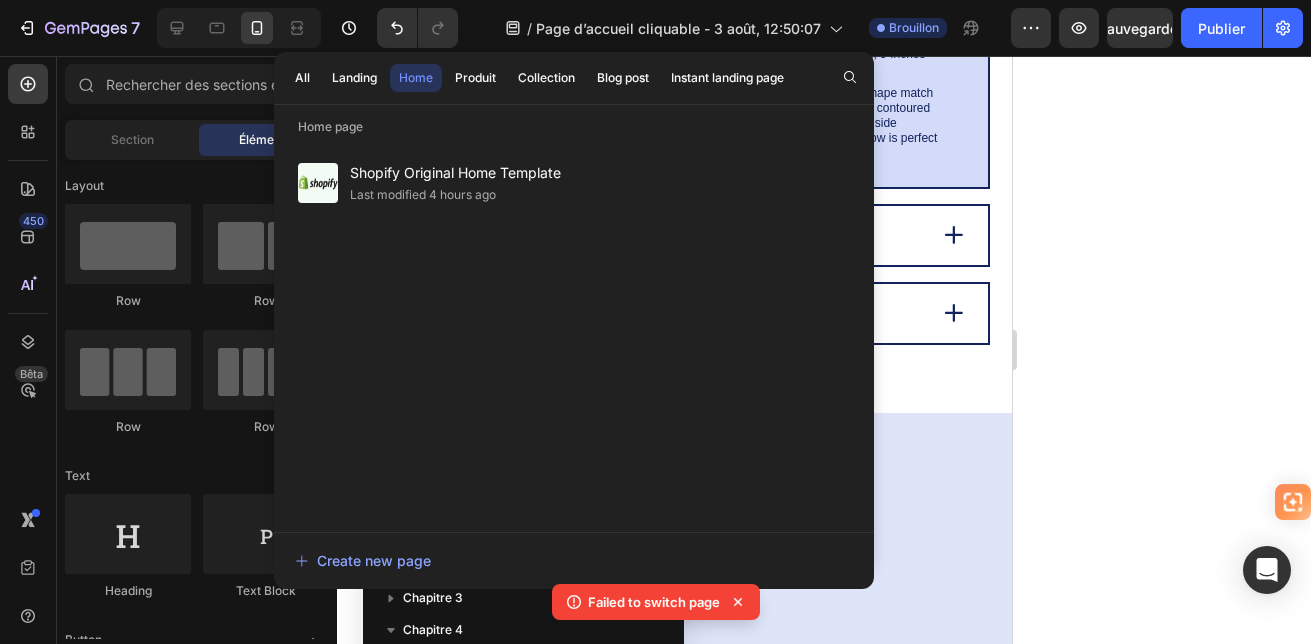 scroll, scrollTop: 2990, scrollLeft: 0, axis: vertical 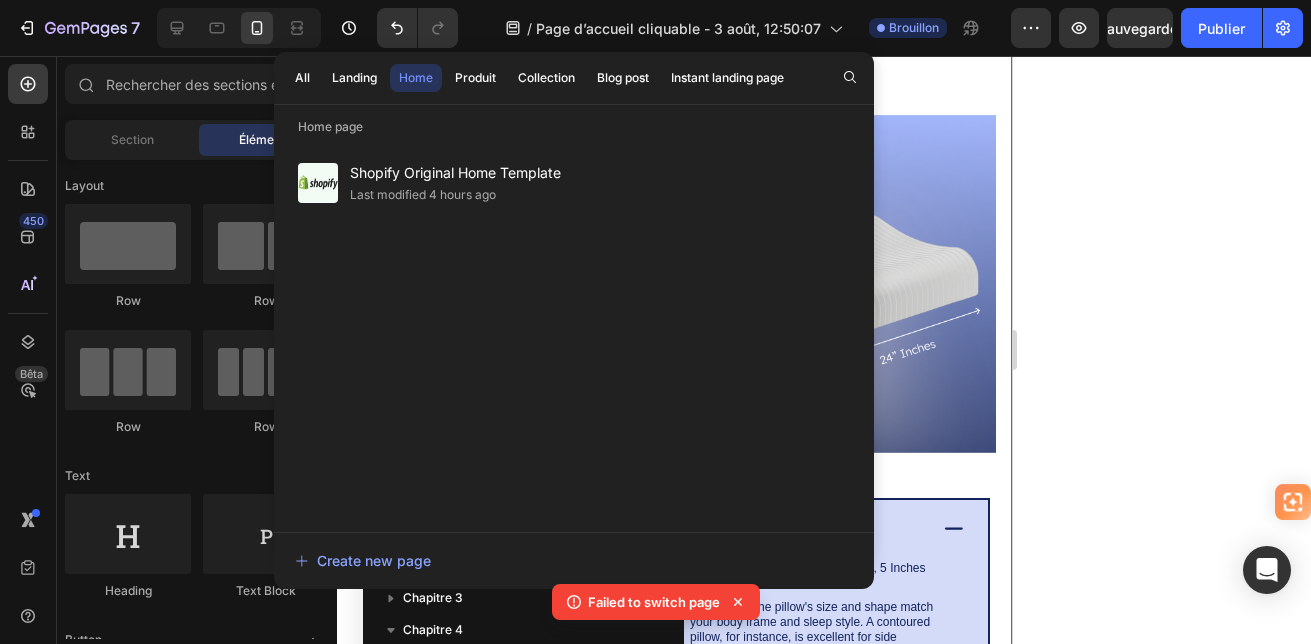 click on "Specification you should know" at bounding box center (823, 57) 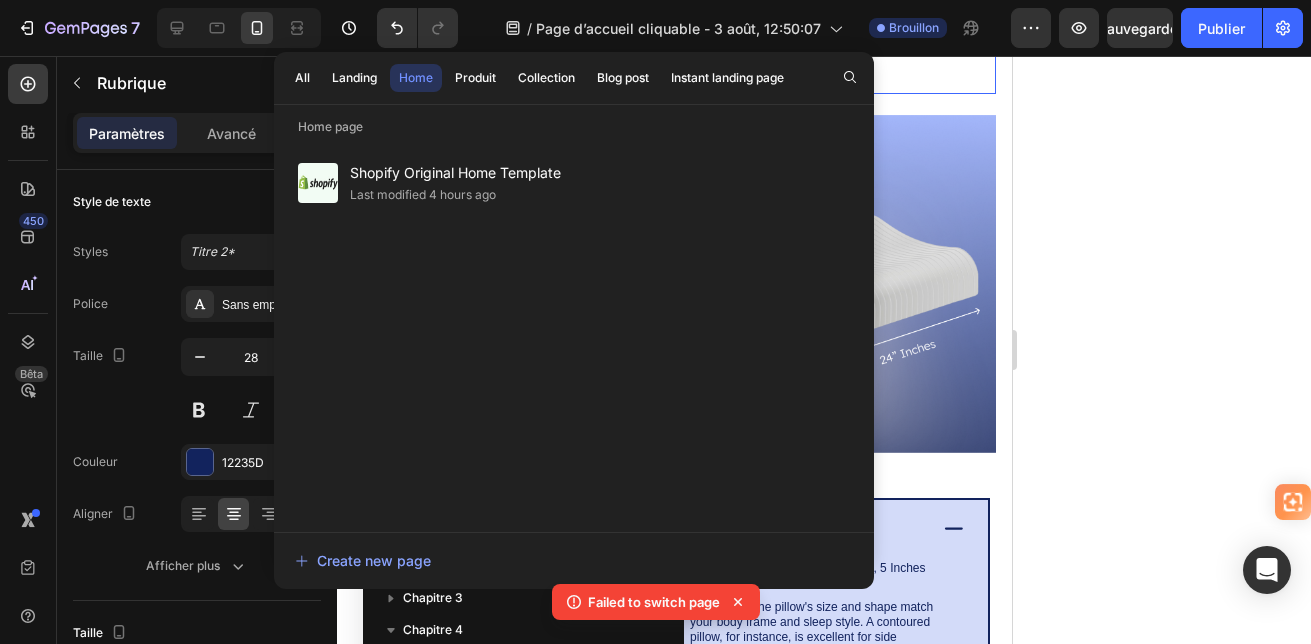 scroll, scrollTop: 214, scrollLeft: 0, axis: vertical 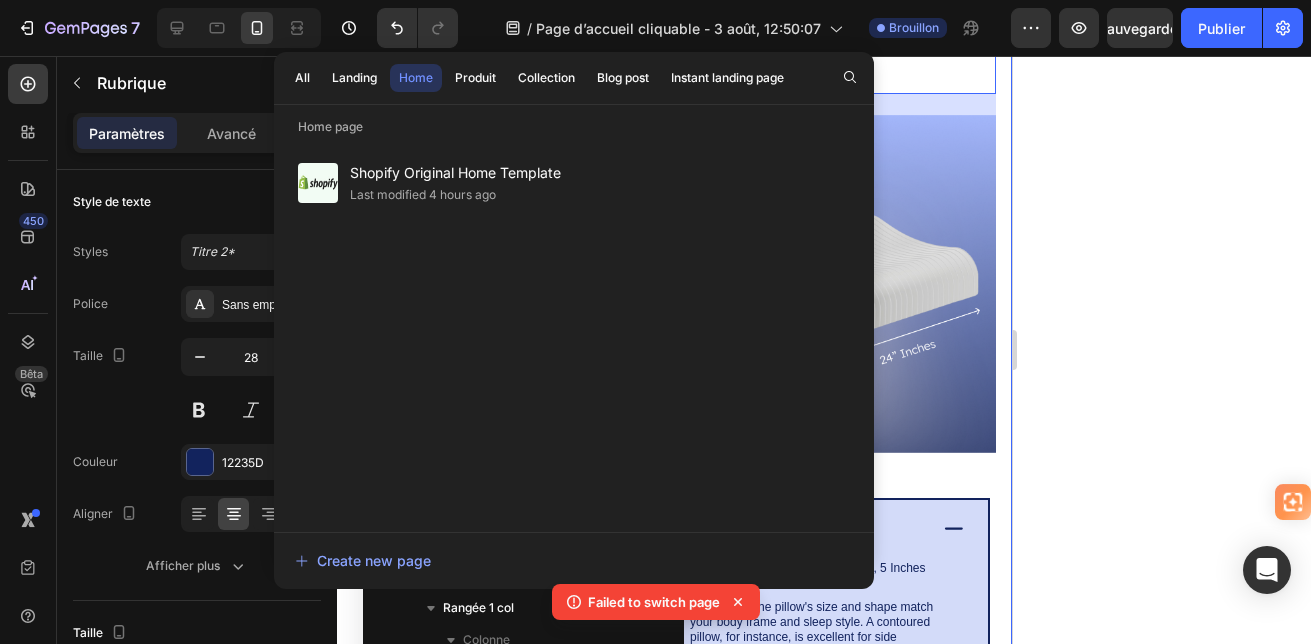 click on "Specification you should know Heading   21 Image
Dimensions 24 inches Width, 15 inches Length, 5 Inches Height Text Block Ensure that the pillow's size and shape match your body frame and sleep style. A contoured pillow, for instance, is excellent for side sleepers, while a cervical neck pillow is perfect for those with neck pain. Text Block Row
Material
Care Instructions Accordion Row Row Section 6" at bounding box center (823, 458) 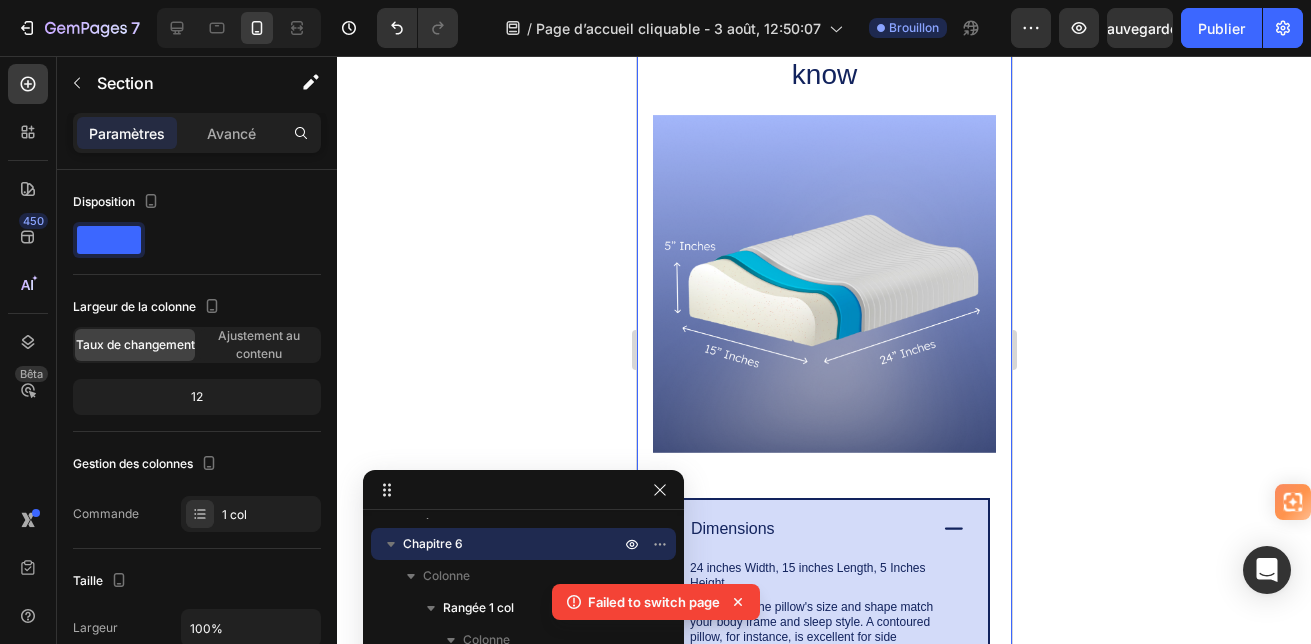 click 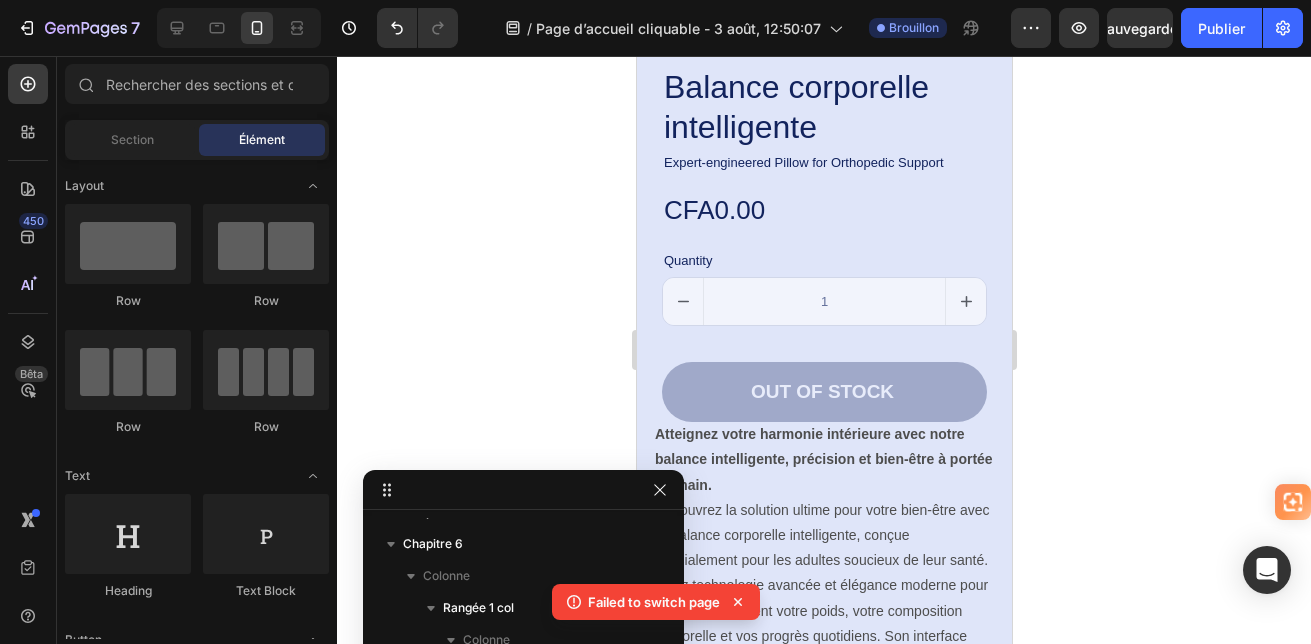scroll, scrollTop: 4230, scrollLeft: 0, axis: vertical 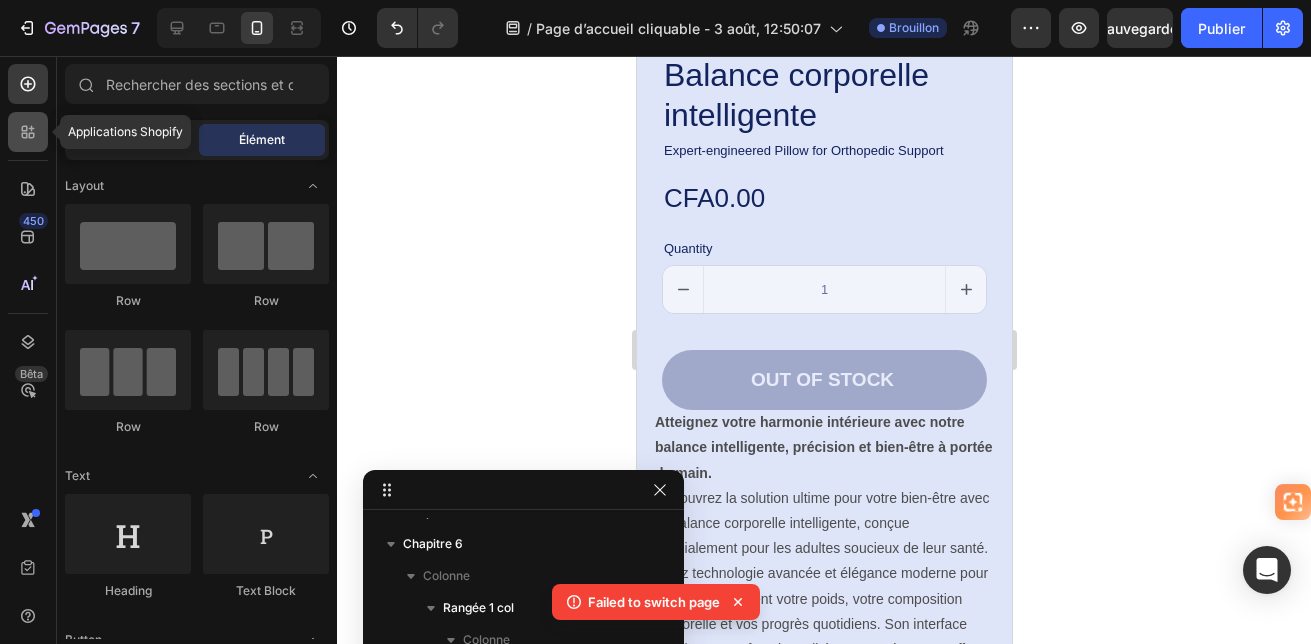 click 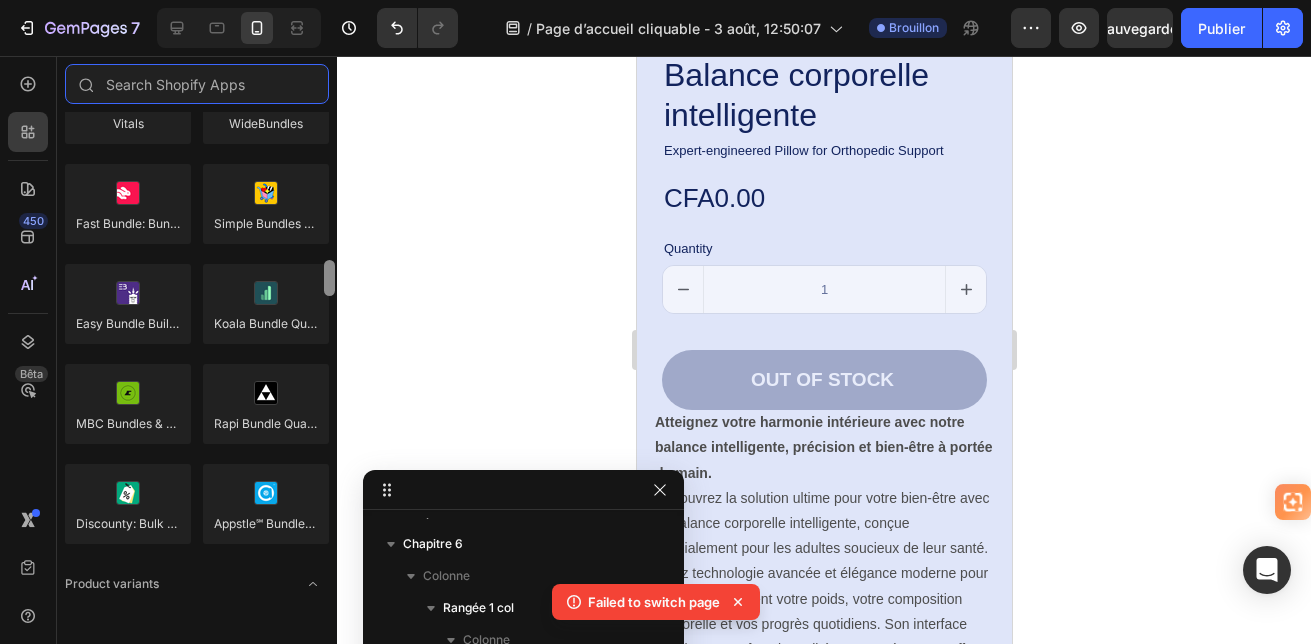 scroll, scrollTop: 1794, scrollLeft: 0, axis: vertical 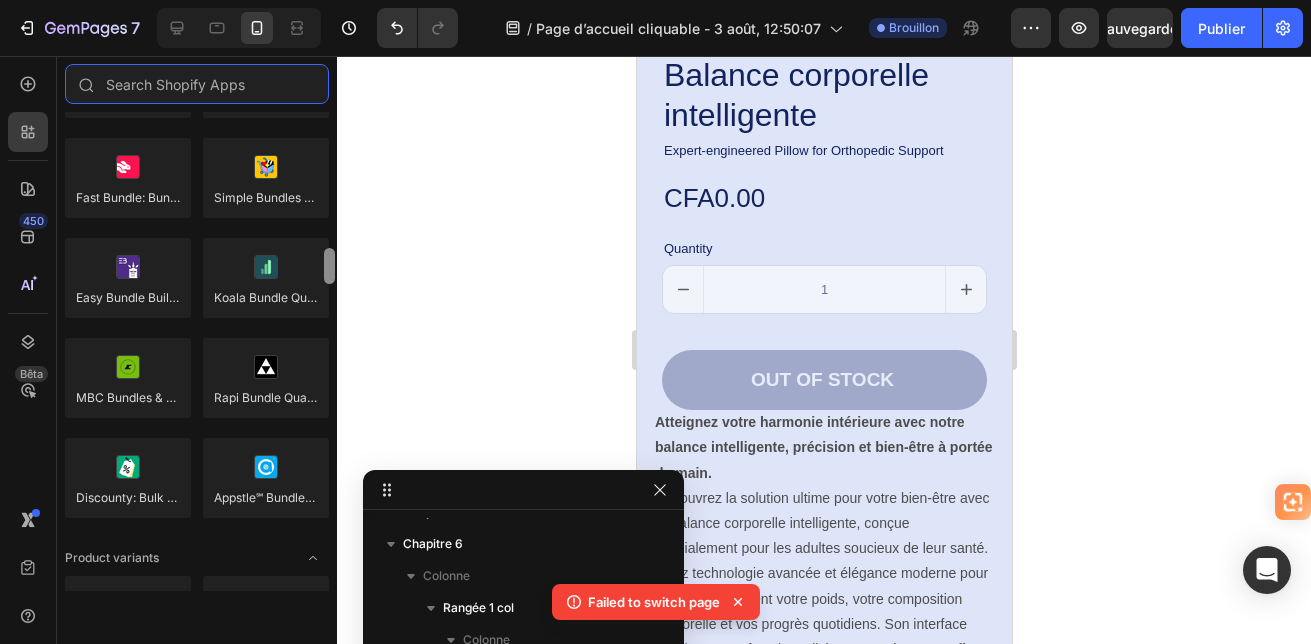 drag, startPoint x: 330, startPoint y: 241, endPoint x: 335, endPoint y: 274, distance: 33.37664 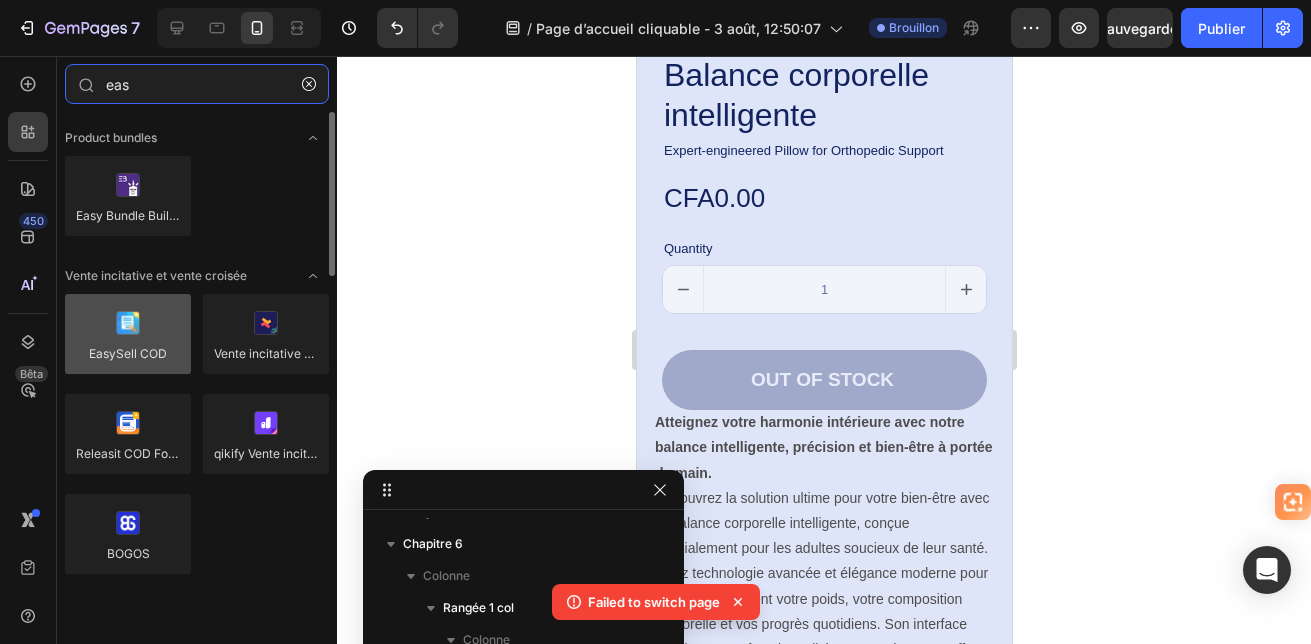 type on "eas" 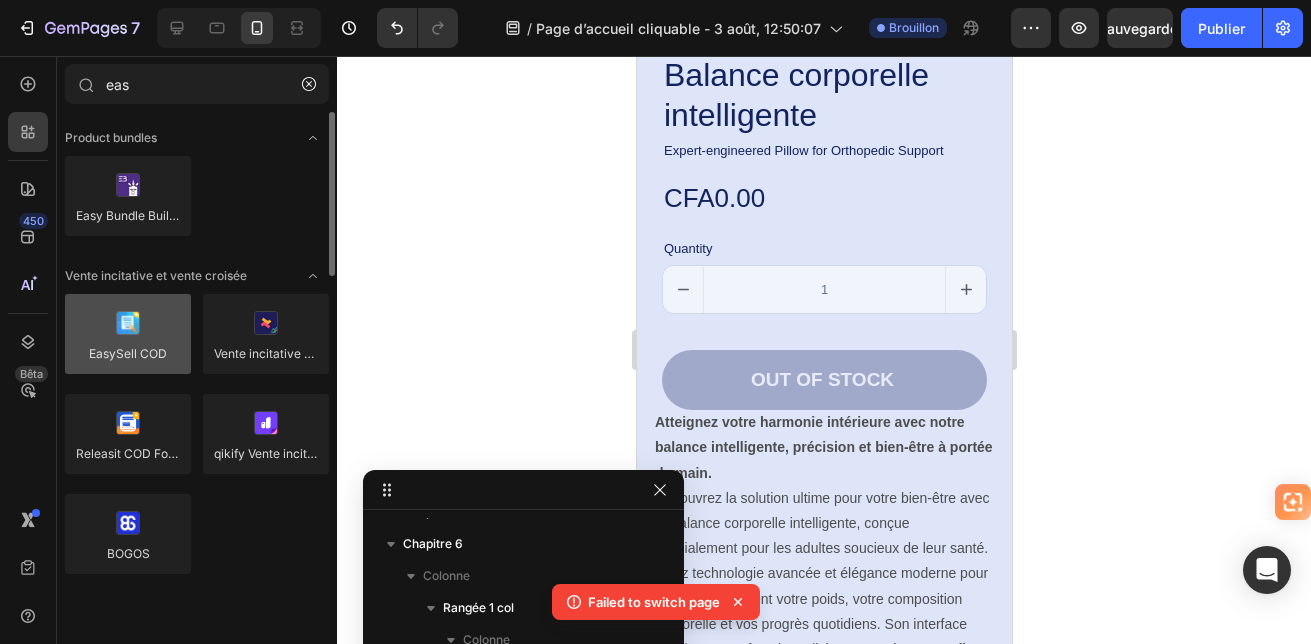 click at bounding box center (128, 334) 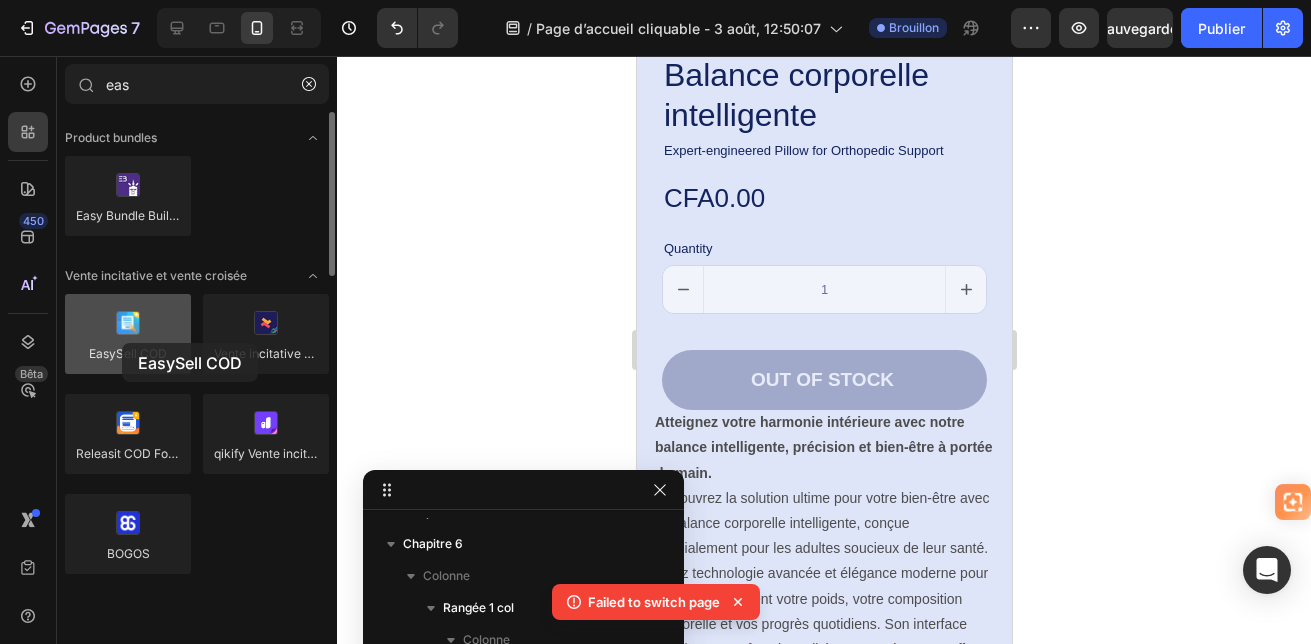 click at bounding box center [128, 334] 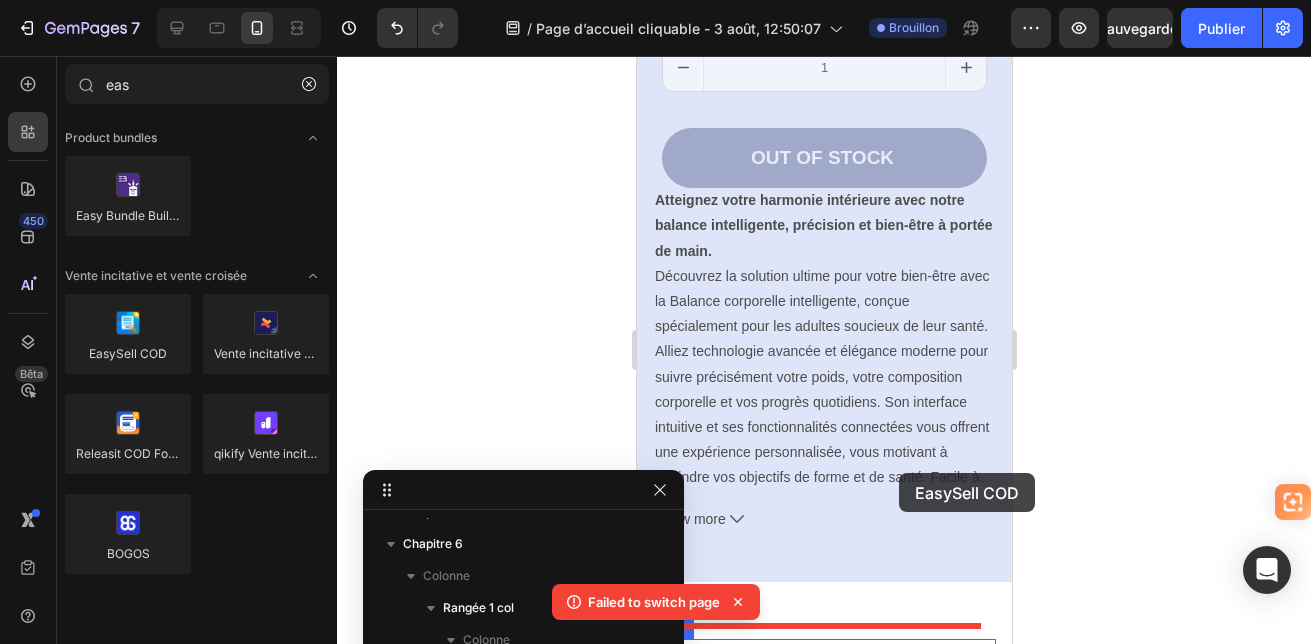 scroll, scrollTop: 5045, scrollLeft: 0, axis: vertical 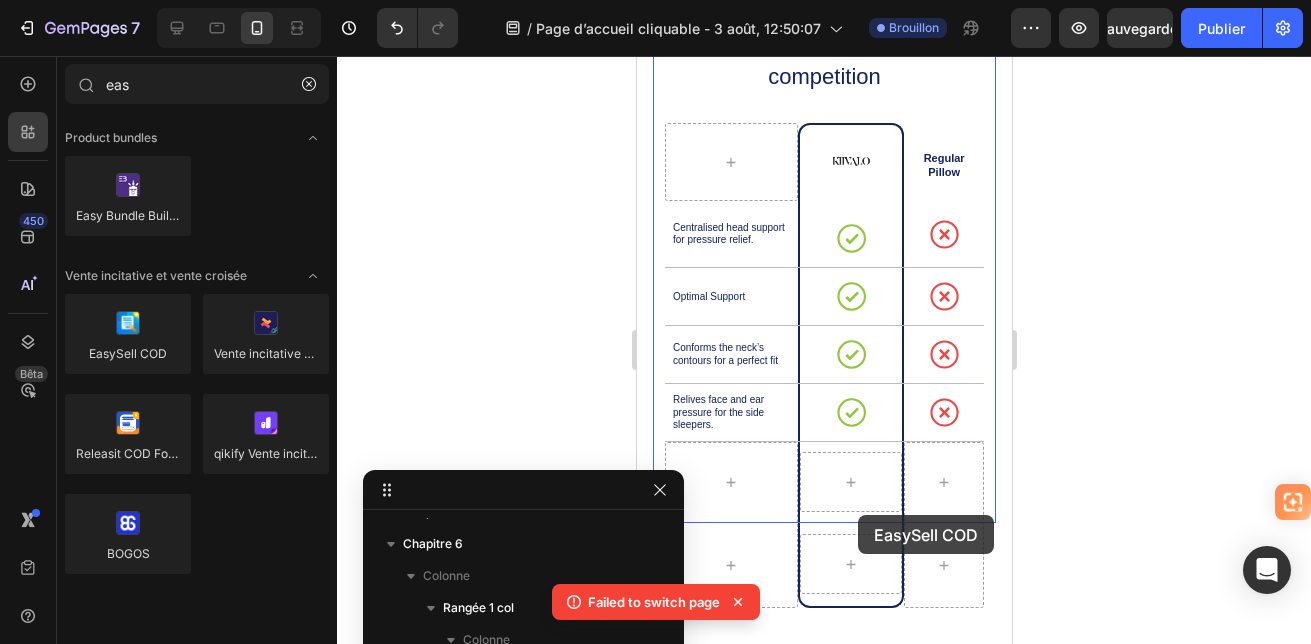 drag, startPoint x: 758, startPoint y: 399, endPoint x: 857, endPoint y: 515, distance: 152.50246 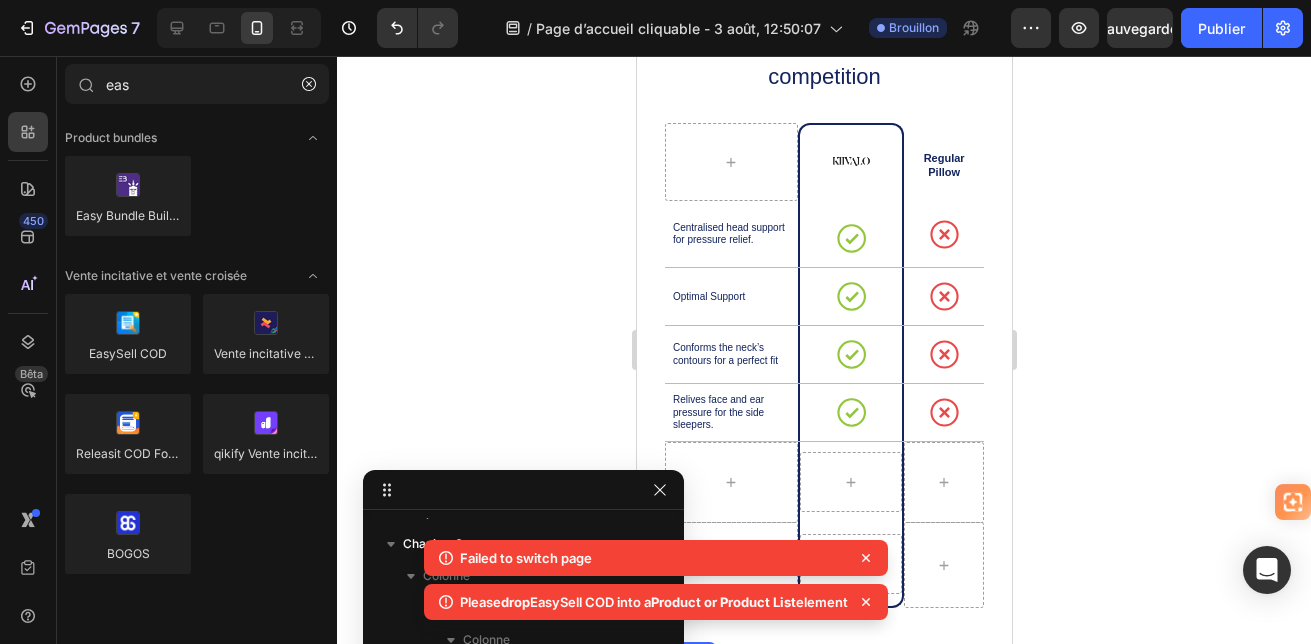 scroll, scrollTop: 5245, scrollLeft: 0, axis: vertical 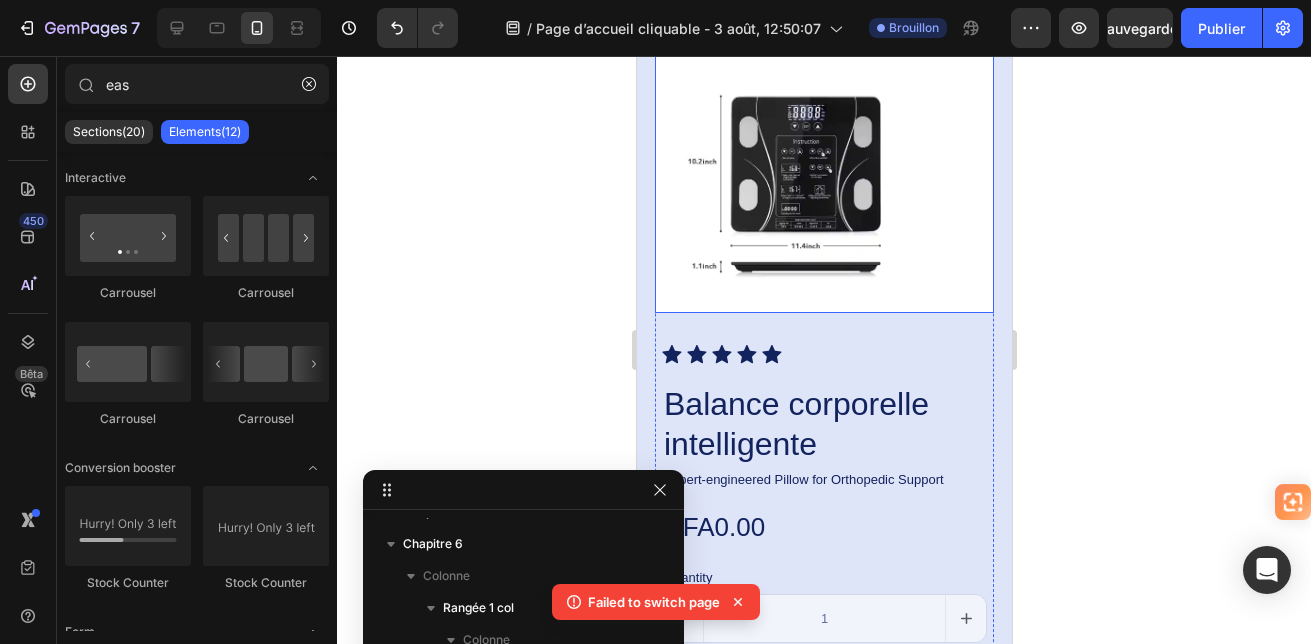 click at bounding box center (823, 170) 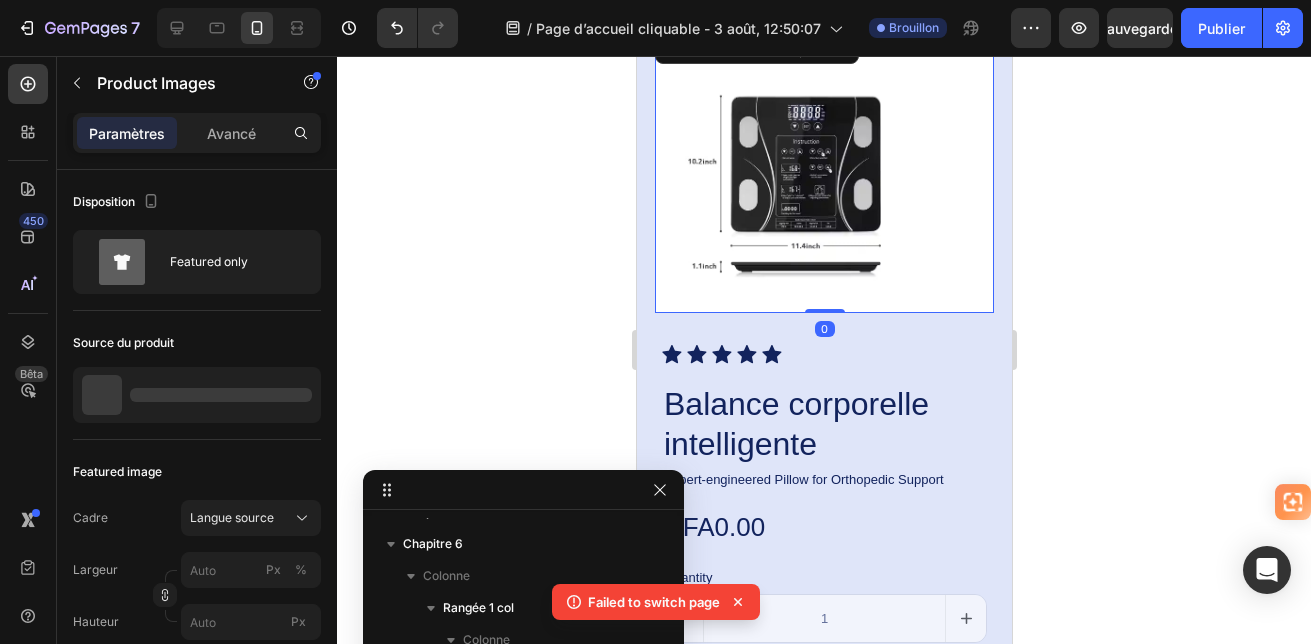 scroll, scrollTop: 411, scrollLeft: 0, axis: vertical 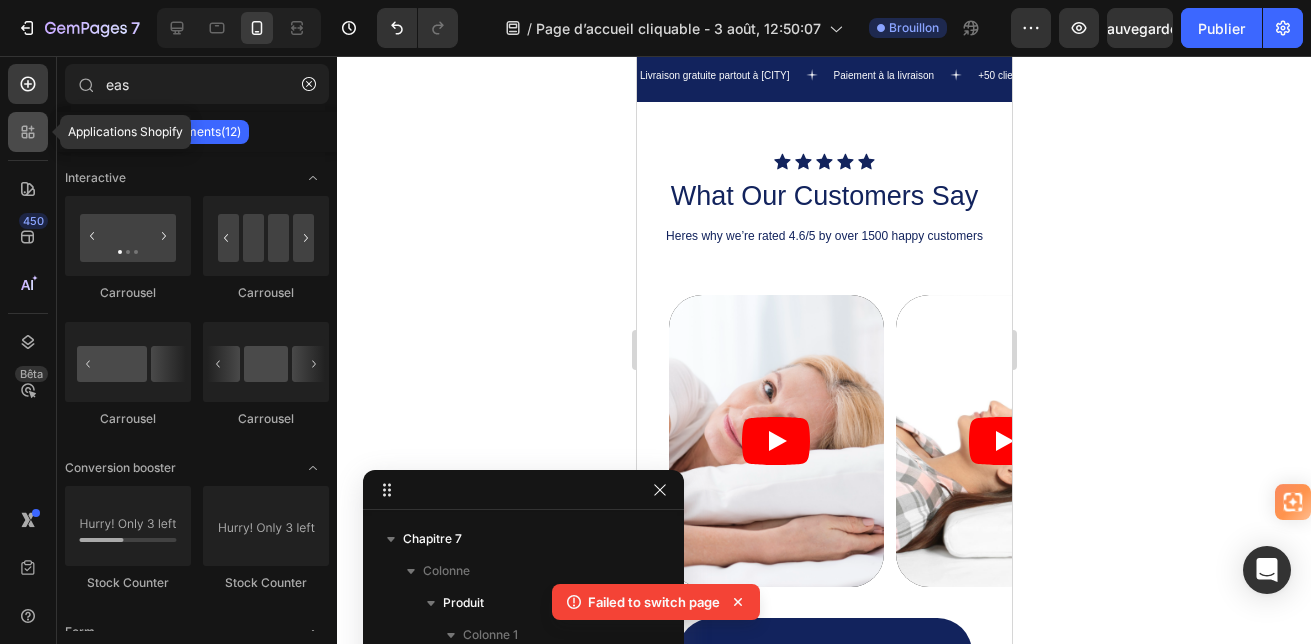 click 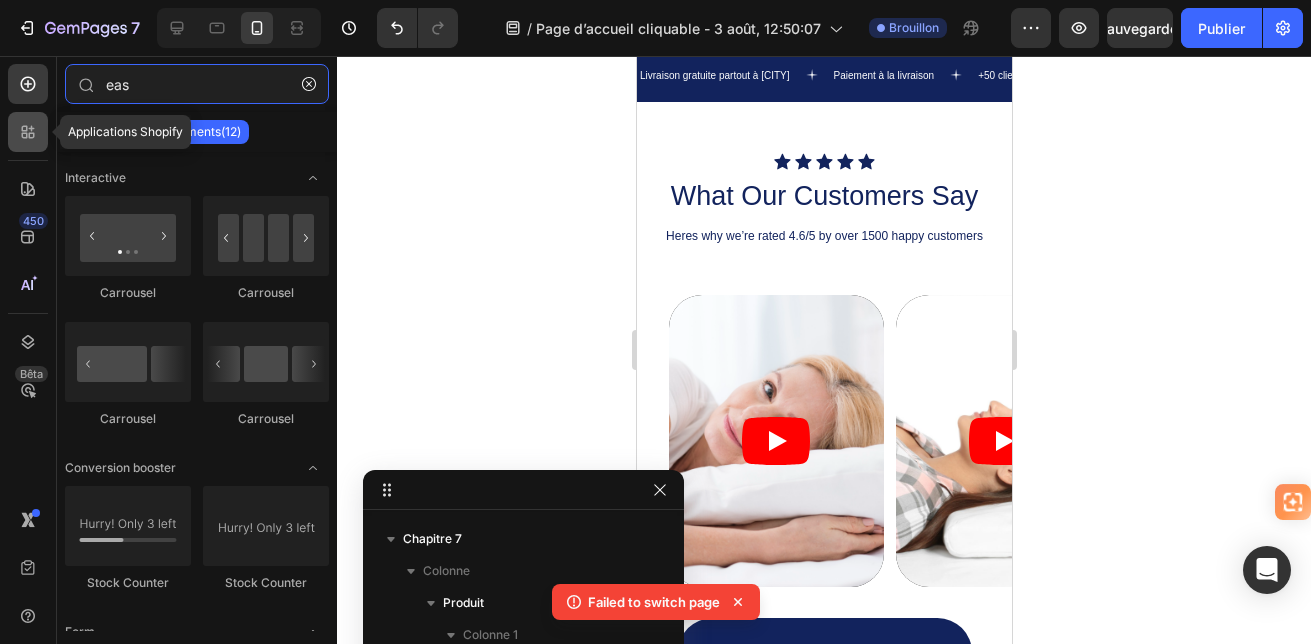 type 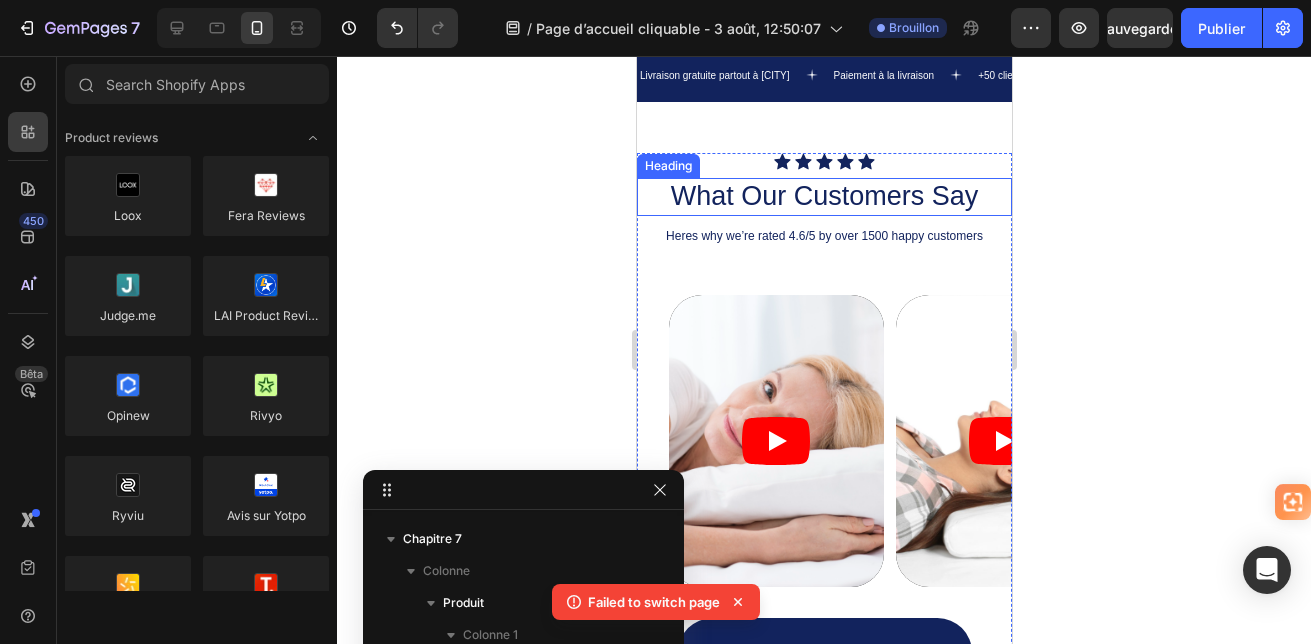 click on "What Our Customers Say" at bounding box center [823, 197] 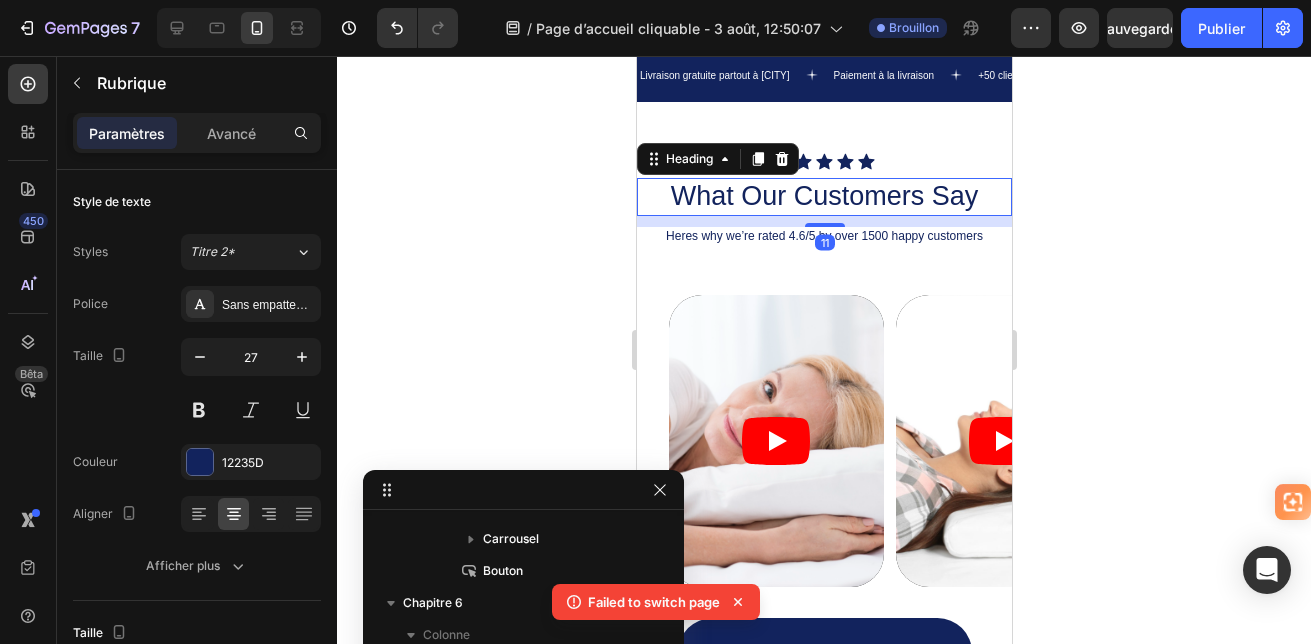 scroll, scrollTop: 219, scrollLeft: 0, axis: vertical 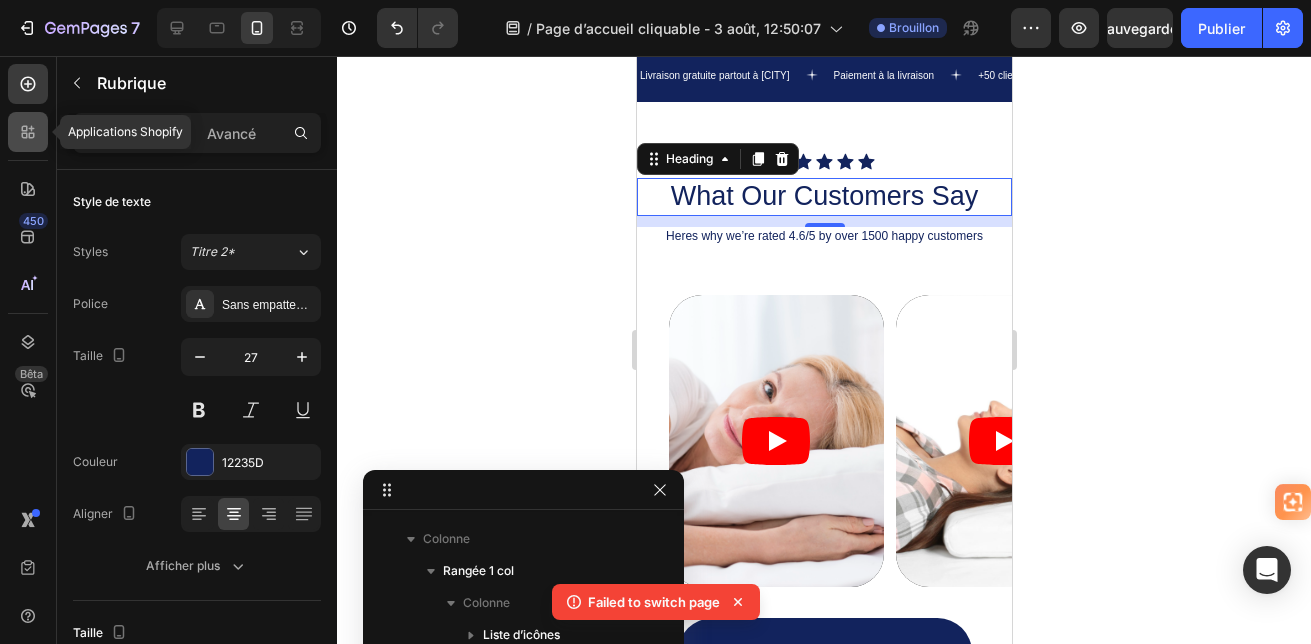 click 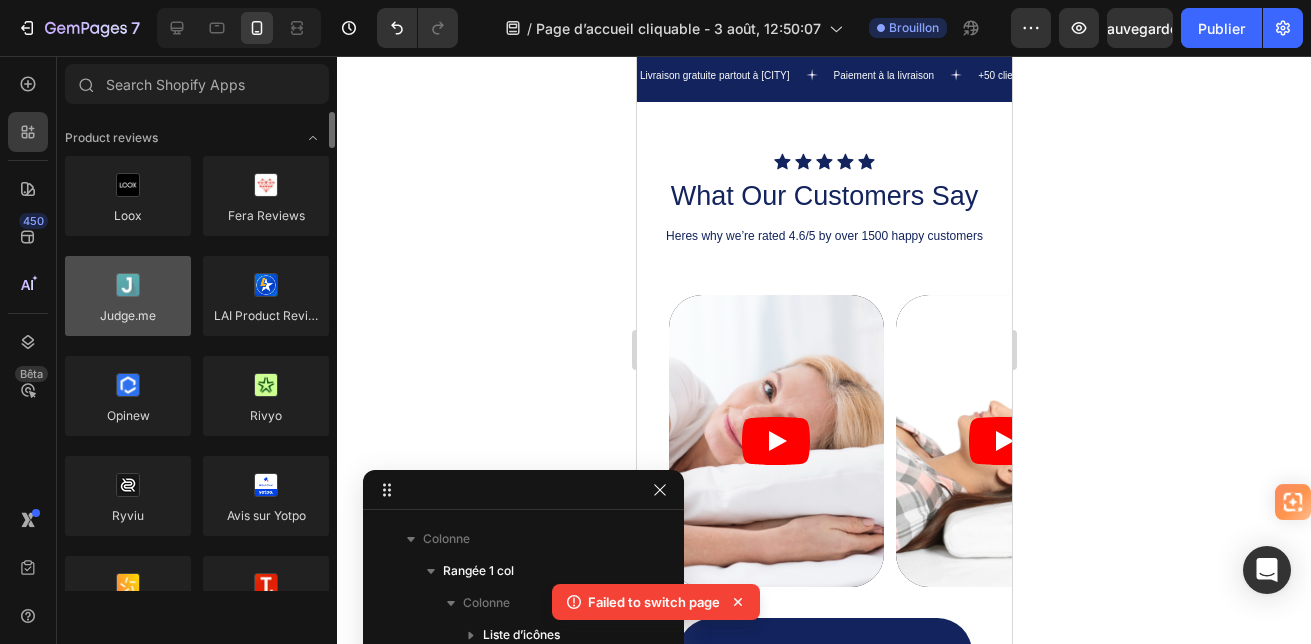 click at bounding box center [128, 296] 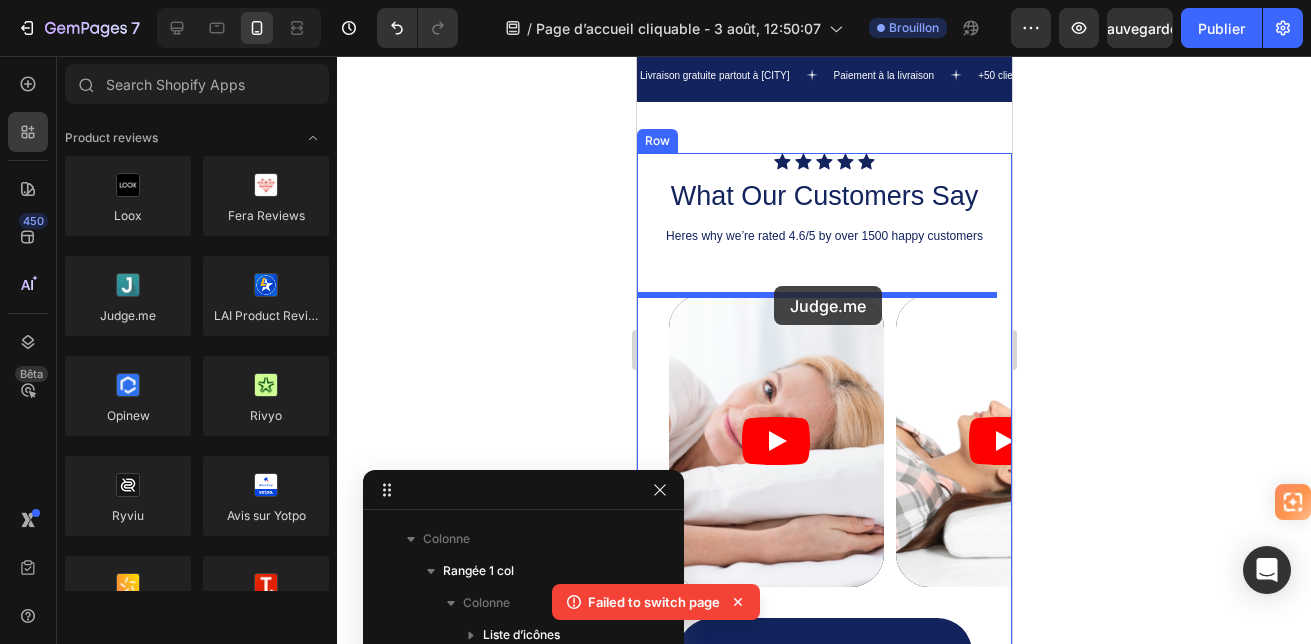 drag, startPoint x: 779, startPoint y: 357, endPoint x: 773, endPoint y: 286, distance: 71.25307 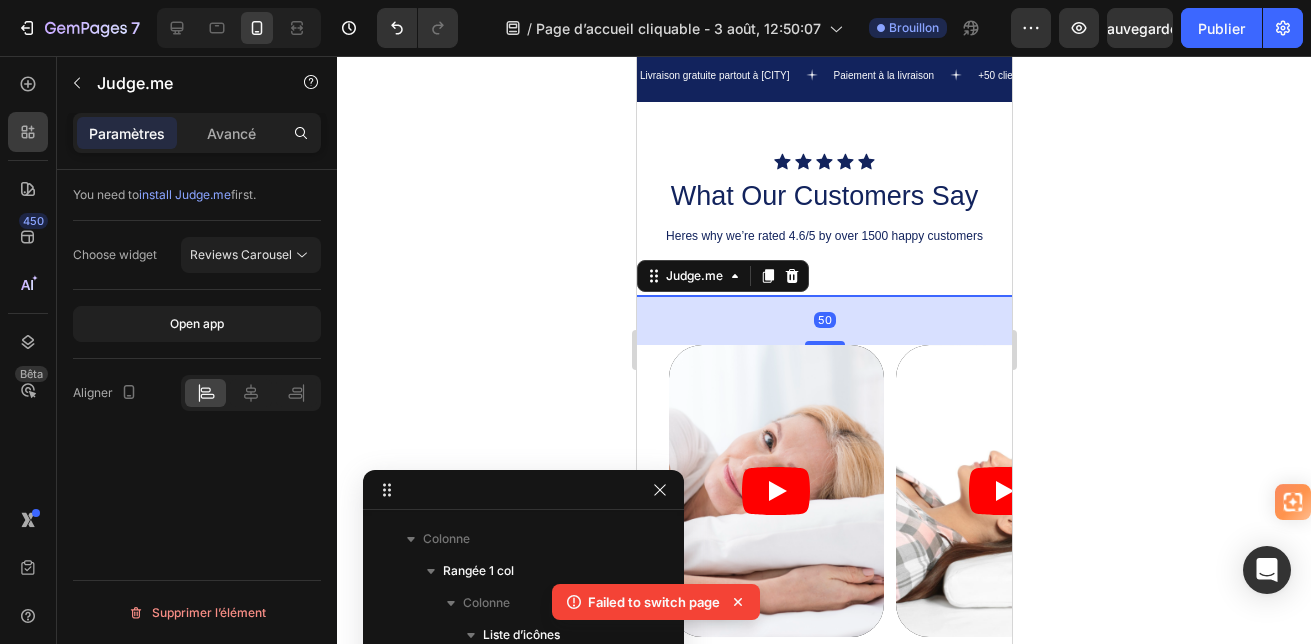 scroll, scrollTop: 603, scrollLeft: 0, axis: vertical 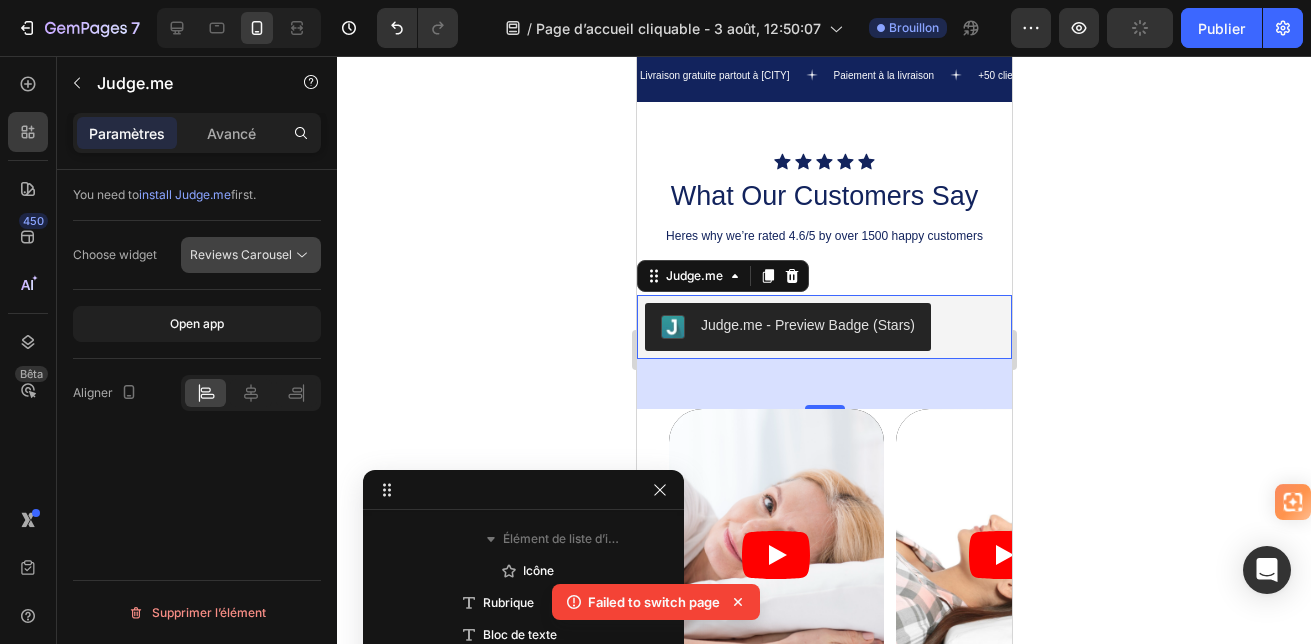 click on "Reviews Carousel" at bounding box center [241, 254] 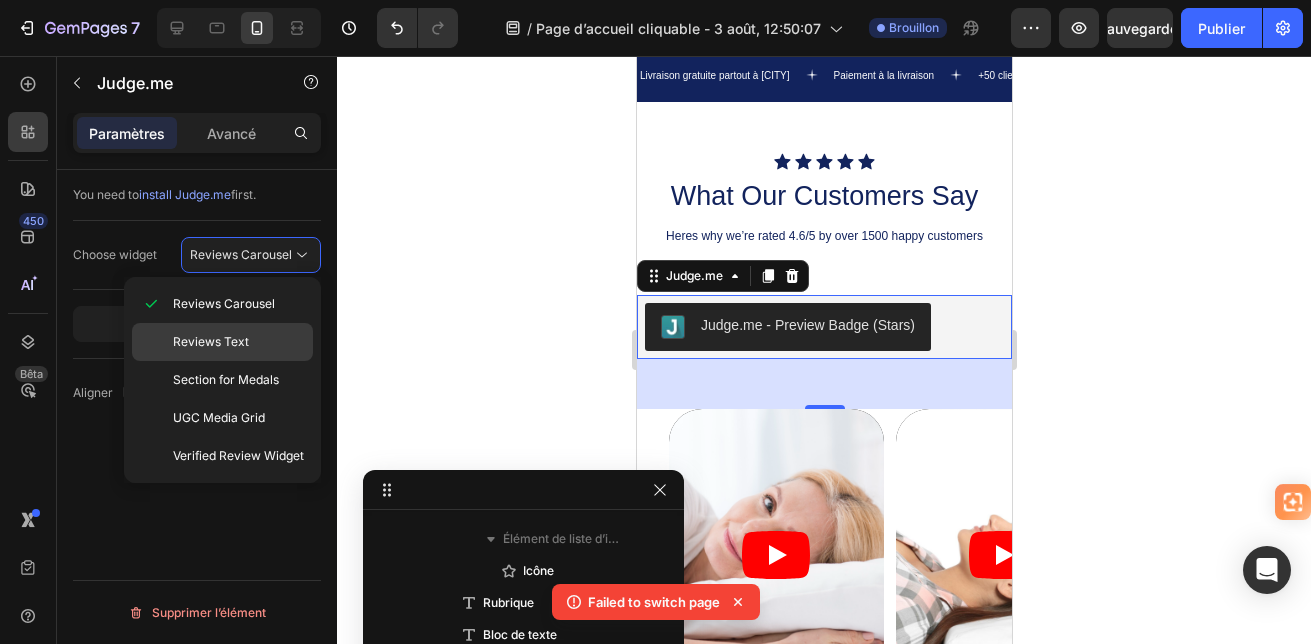 click on "Reviews Text" at bounding box center (211, 342) 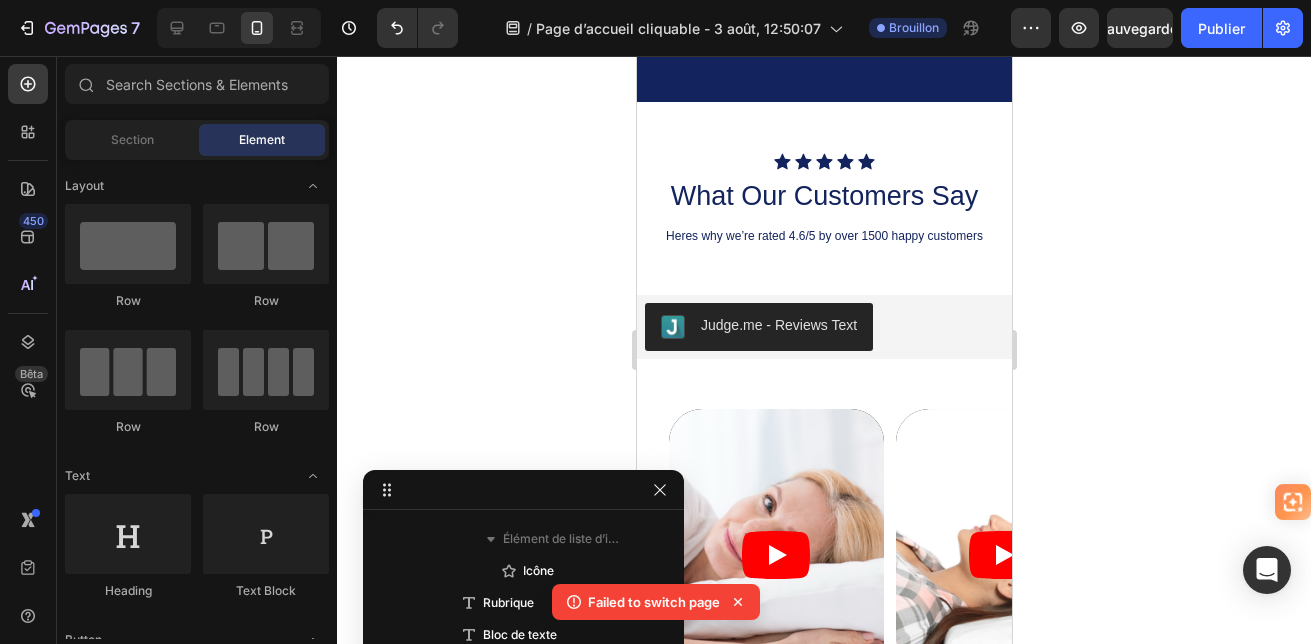 scroll, scrollTop: 2417, scrollLeft: 0, axis: vertical 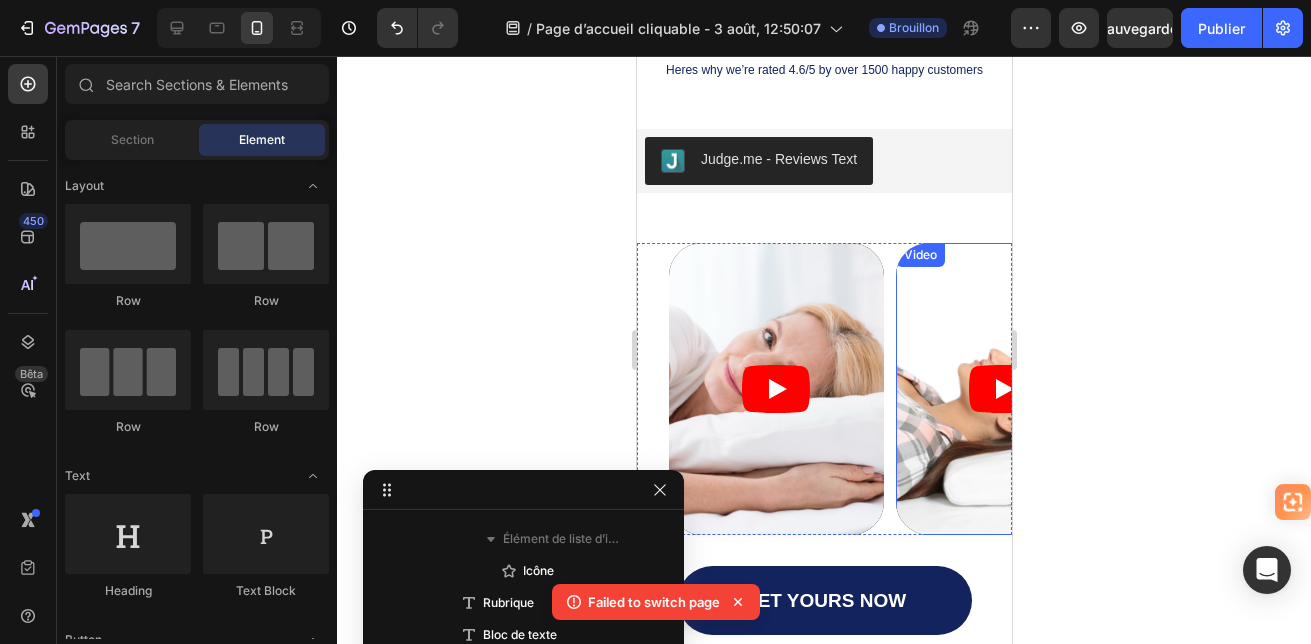 click at bounding box center [1002, 389] 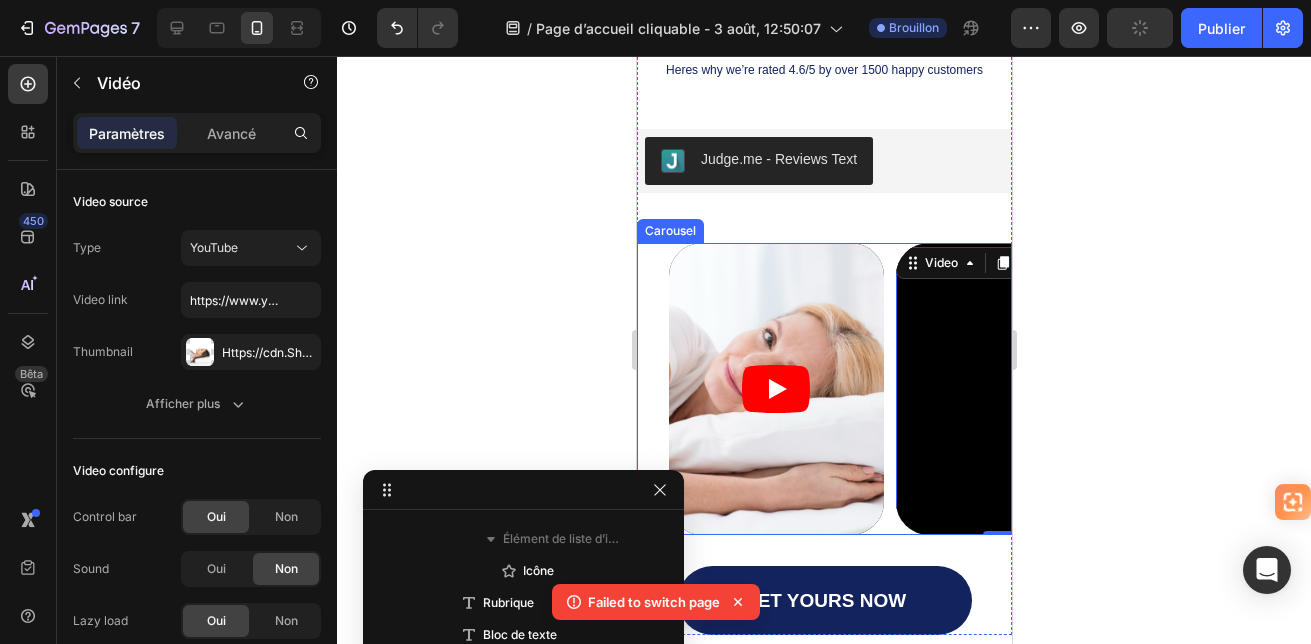 click on "Icon
Icon
Icon
Icon
Icon Icon List What Our Customers Say Heading Heres why we’re rated 4.6/5 by over 1500 happy customers Text Block Judge.me - Reviews Text Judge.me Video Video   0 Video Carousel GET YOURS NOW Button" at bounding box center (823, 311) 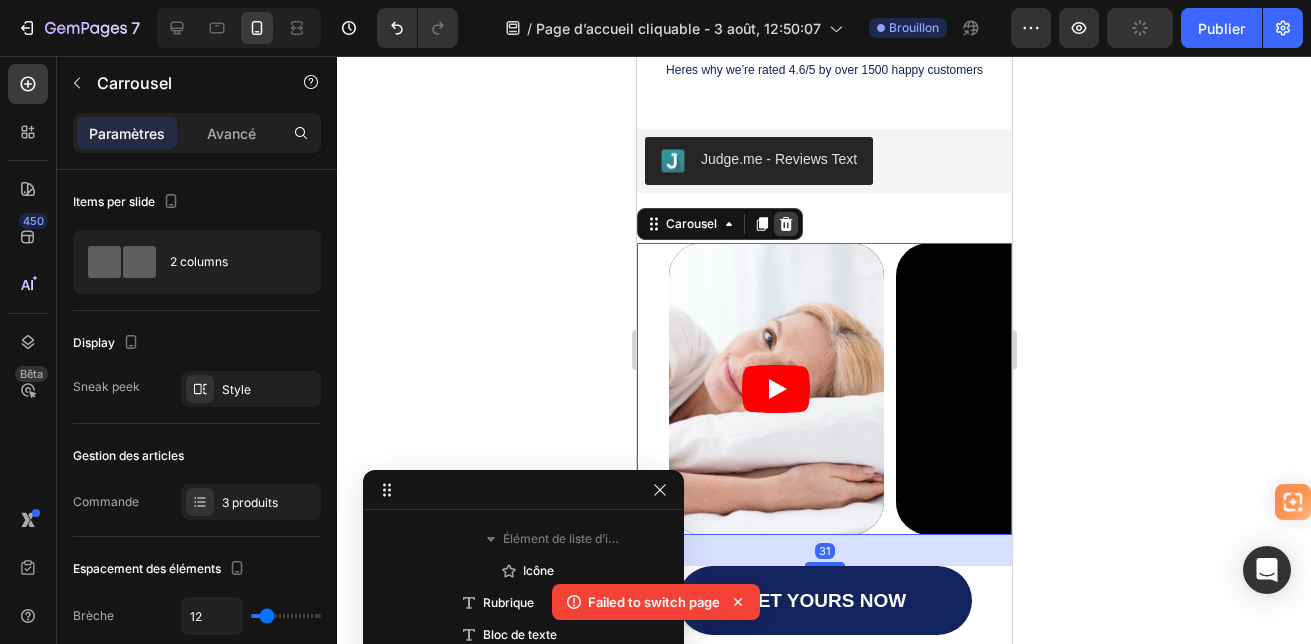 click 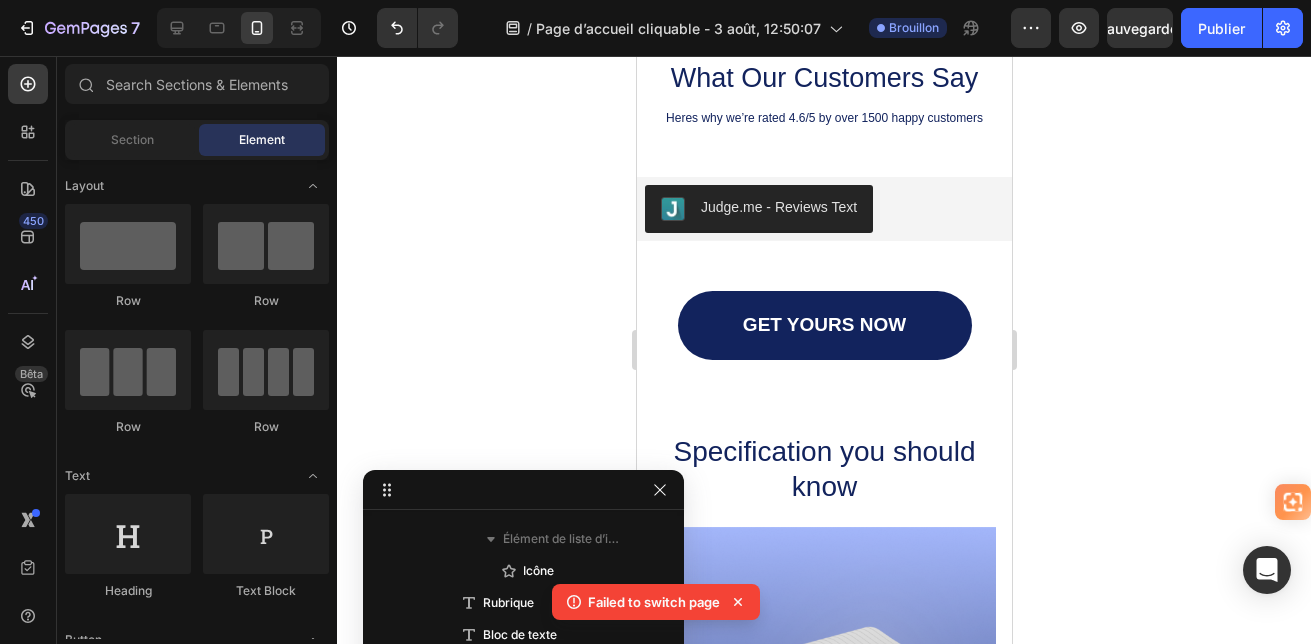 scroll, scrollTop: 2357, scrollLeft: 0, axis: vertical 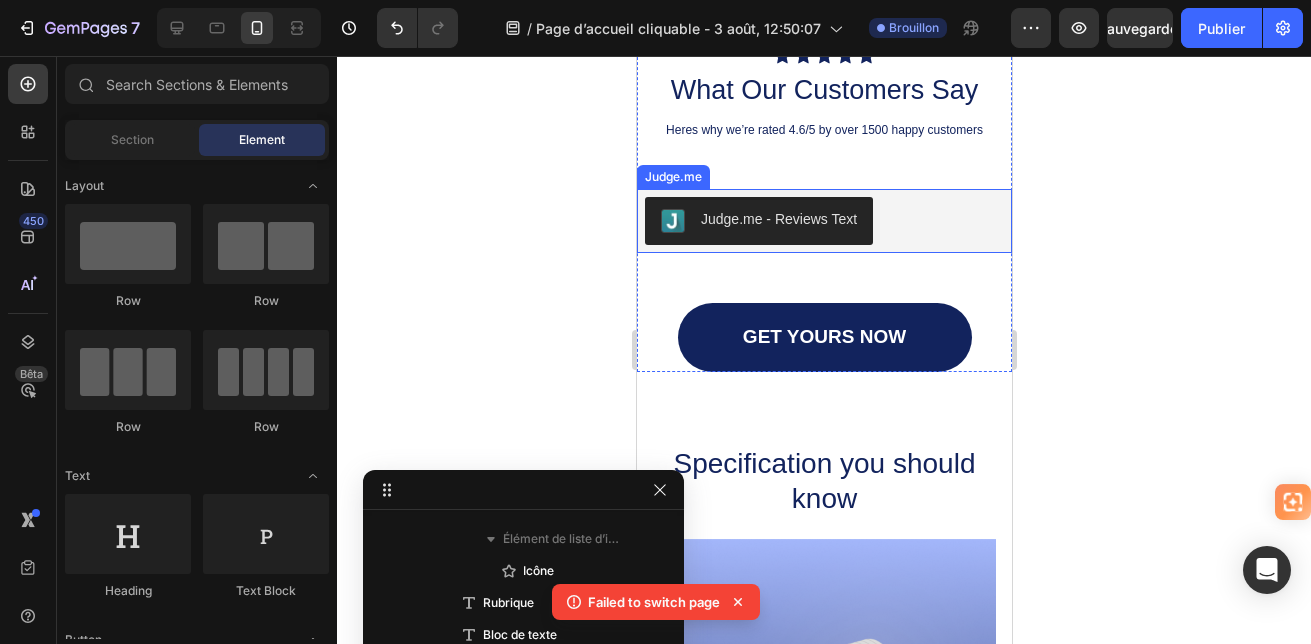 click on "Judge.me - Reviews Text" at bounding box center [778, 219] 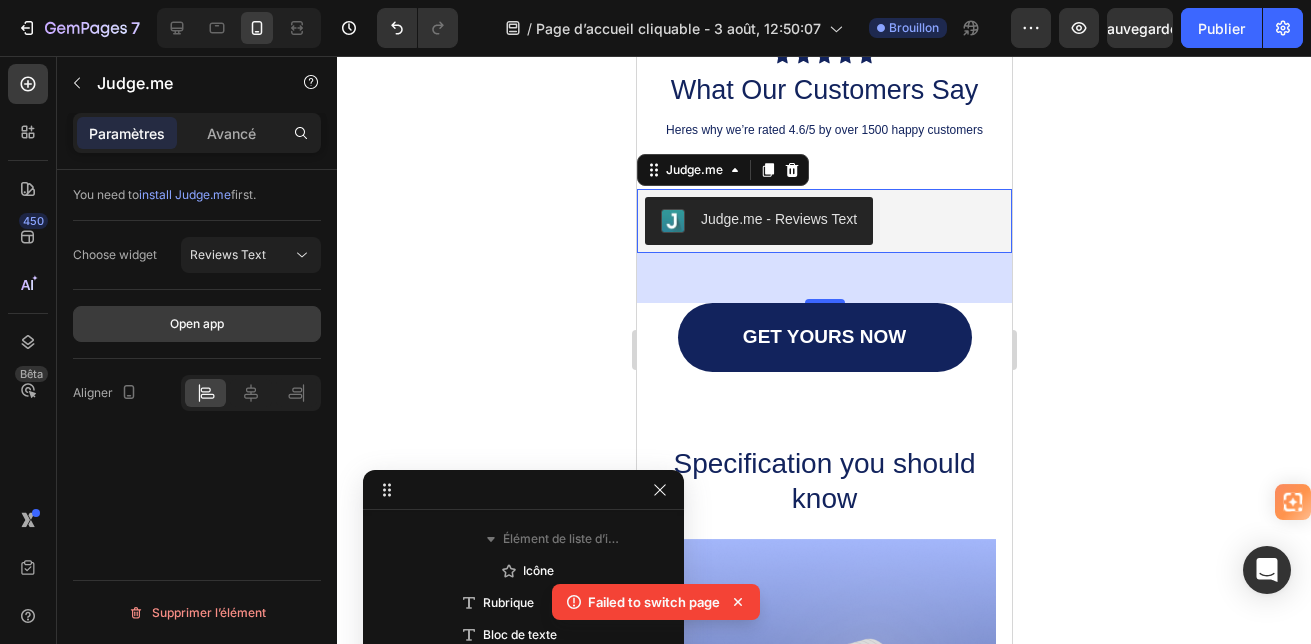 click on "Open app" at bounding box center [197, 324] 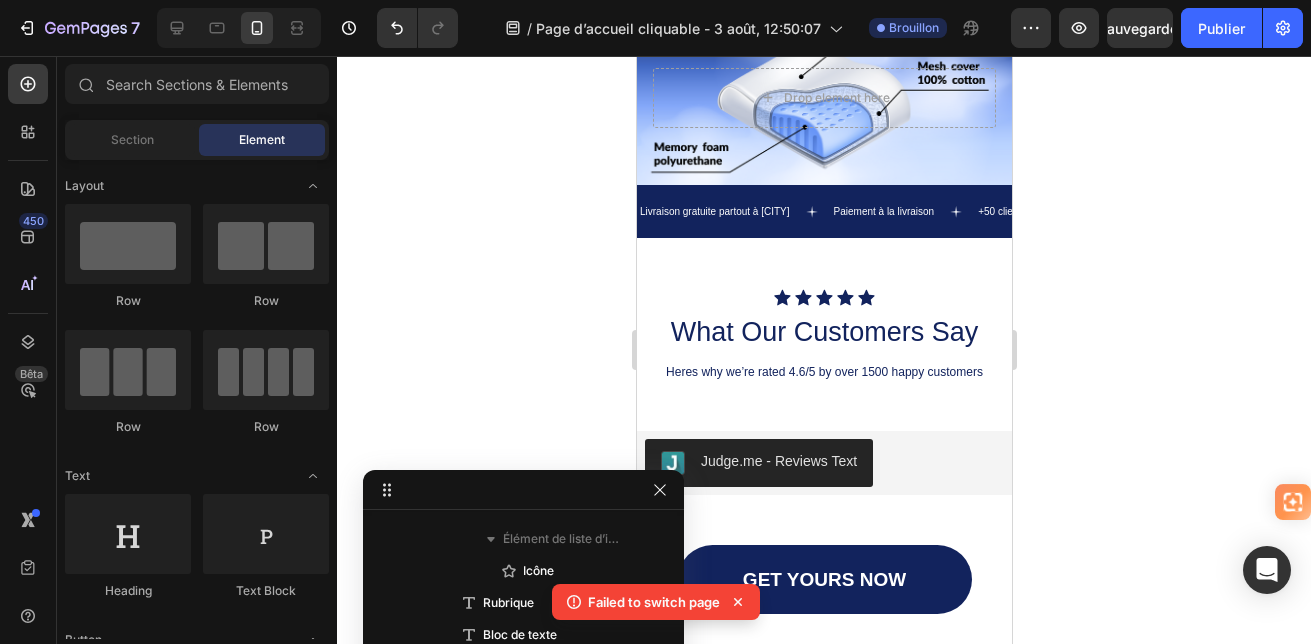 scroll, scrollTop: 2302, scrollLeft: 0, axis: vertical 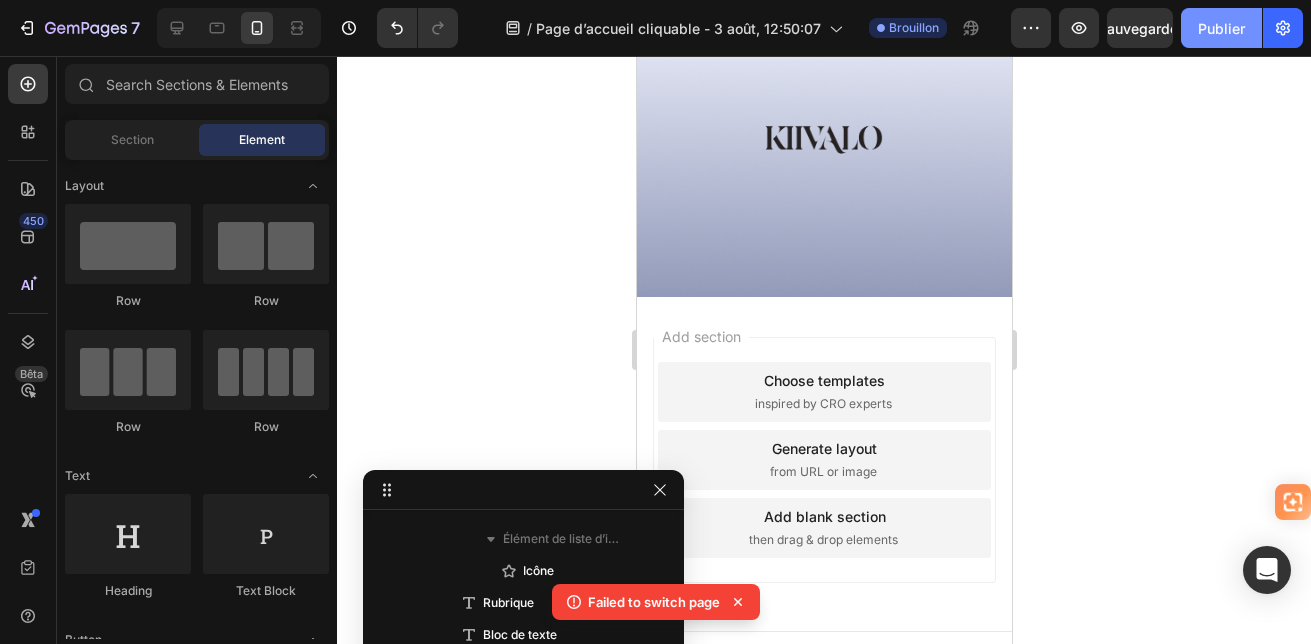 click on "Publier" 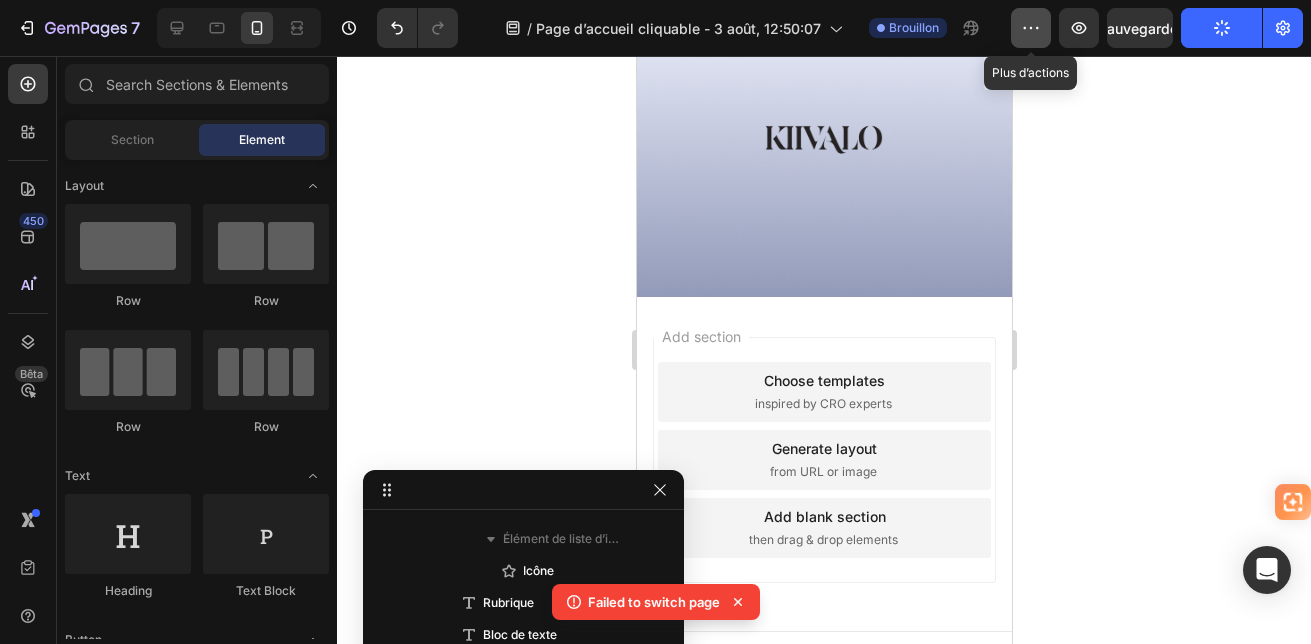 click 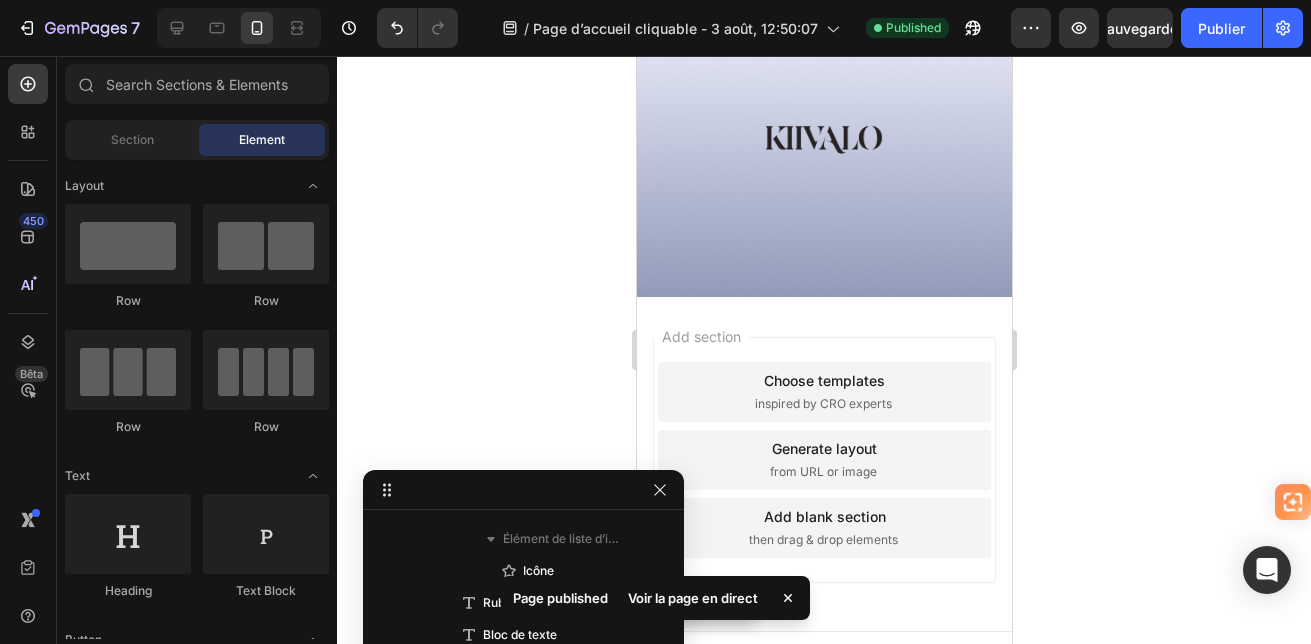 click 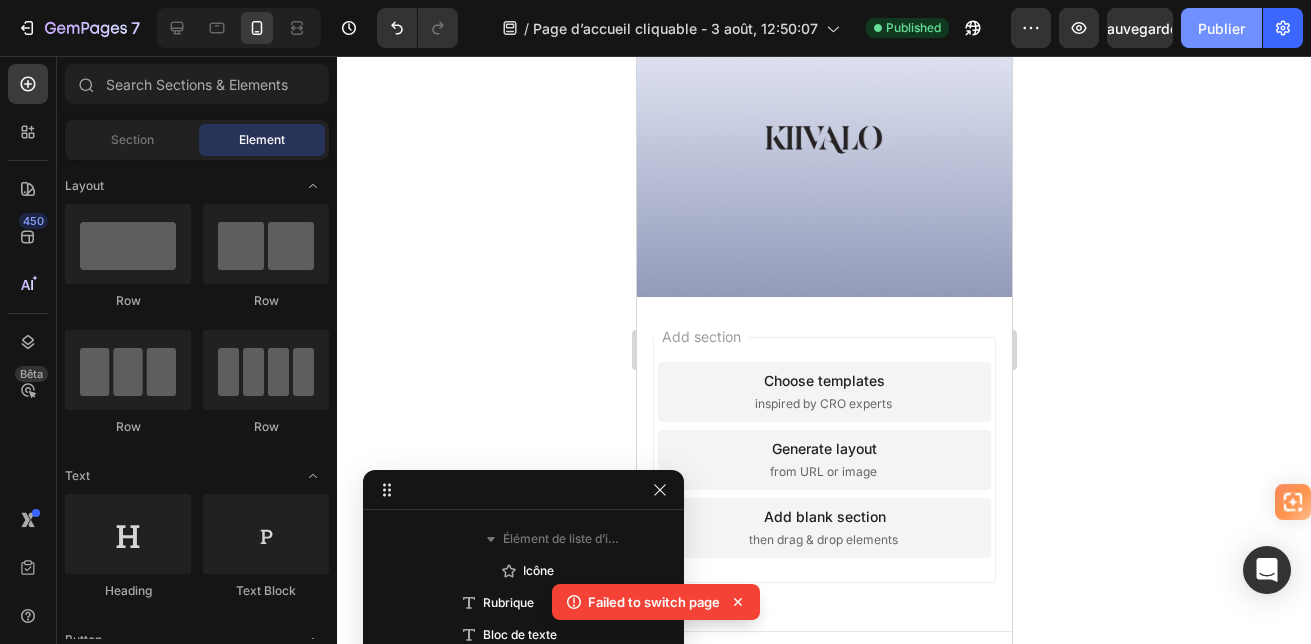 click on "Publier" 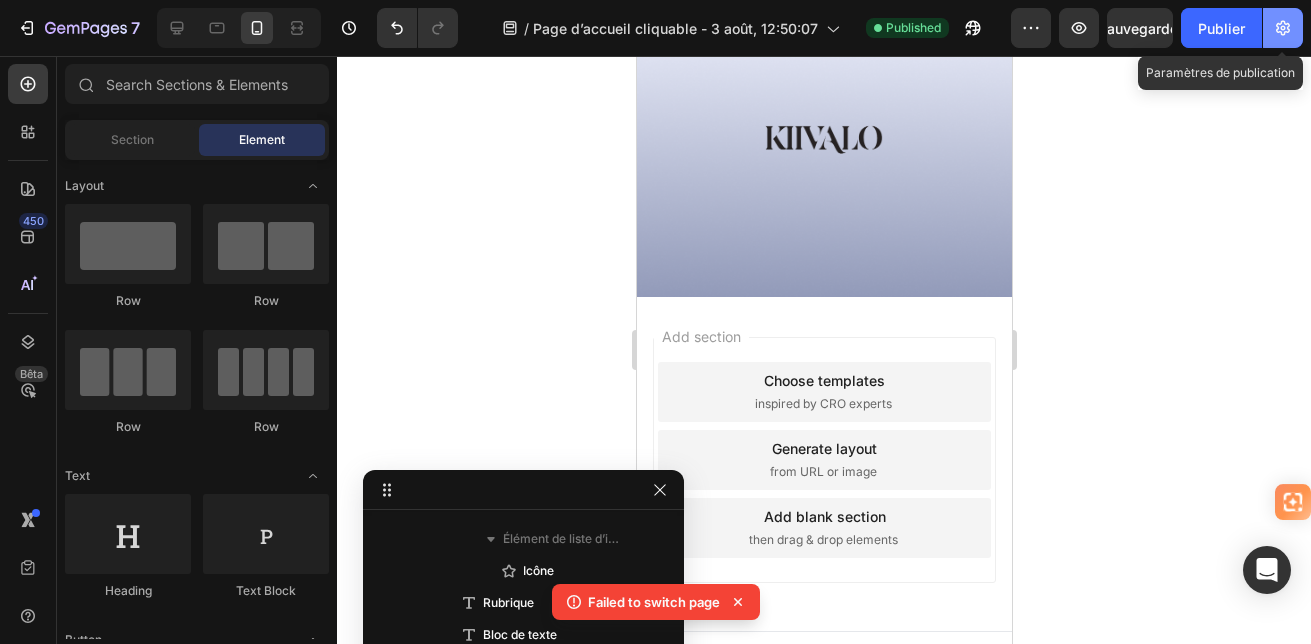 click 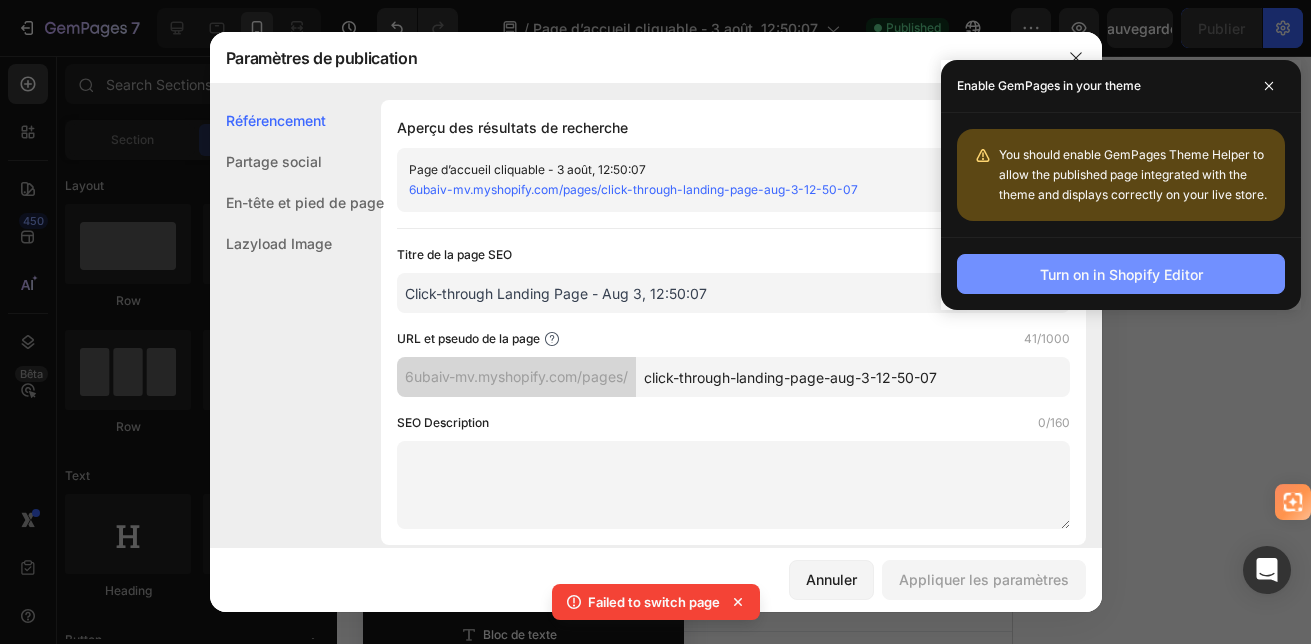 click on "Turn on in Shopify Editor" 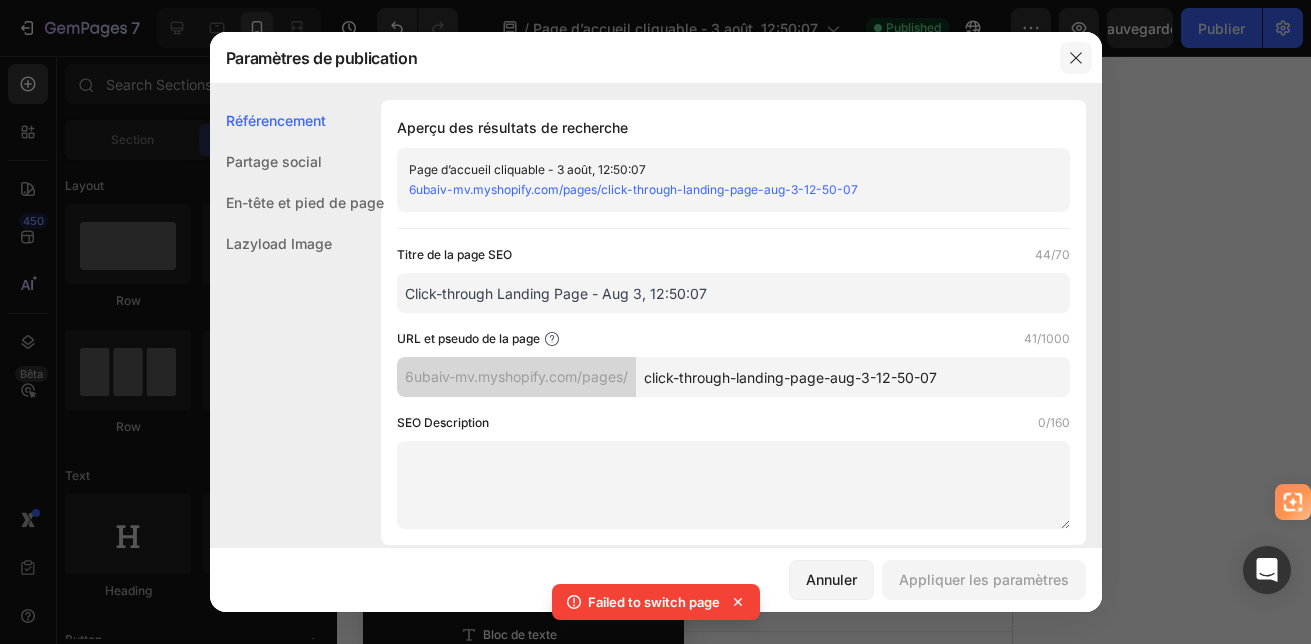 click 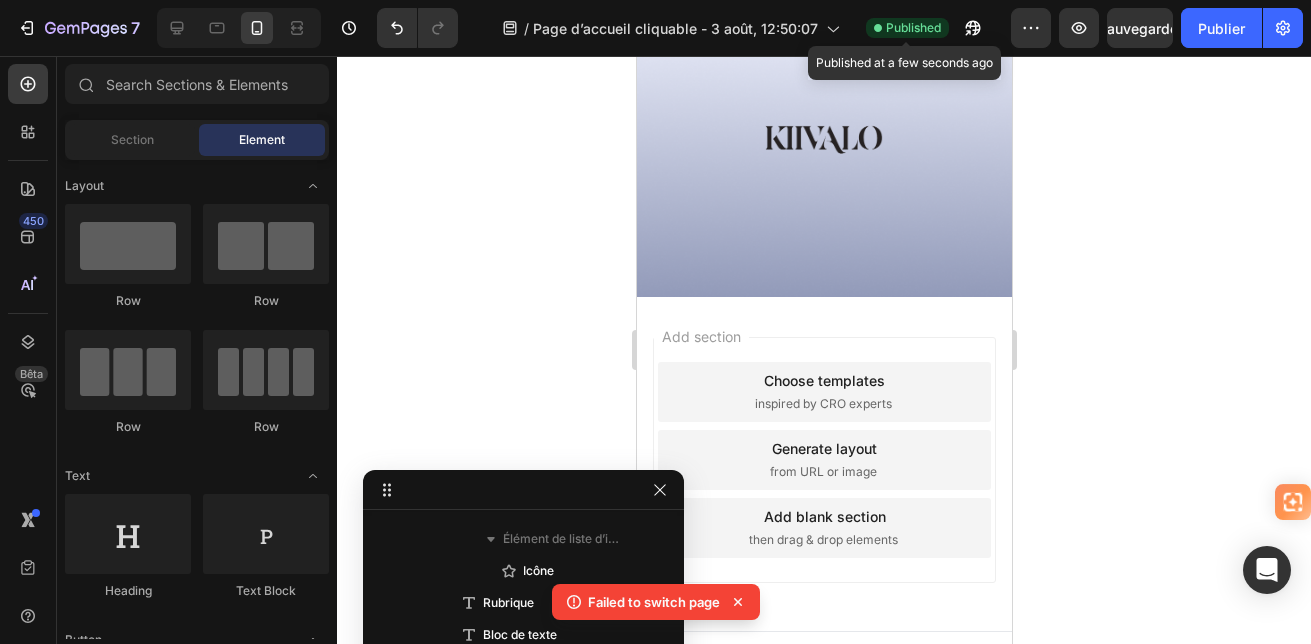 click on "Published" at bounding box center (913, 28) 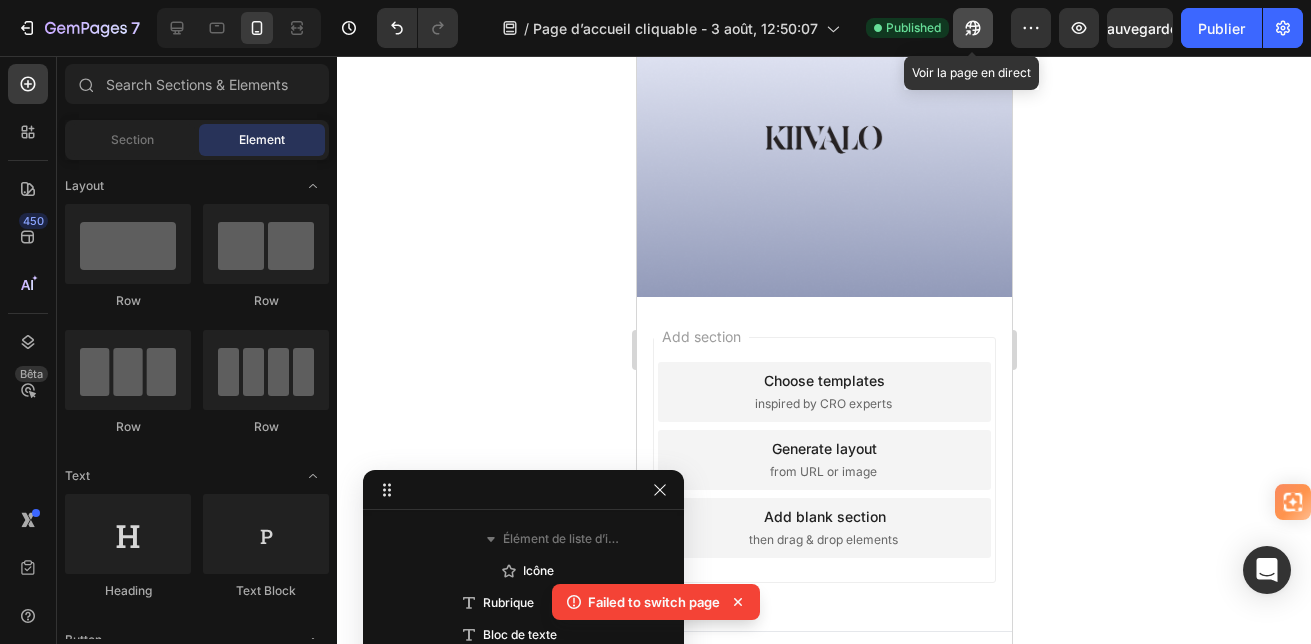 click 